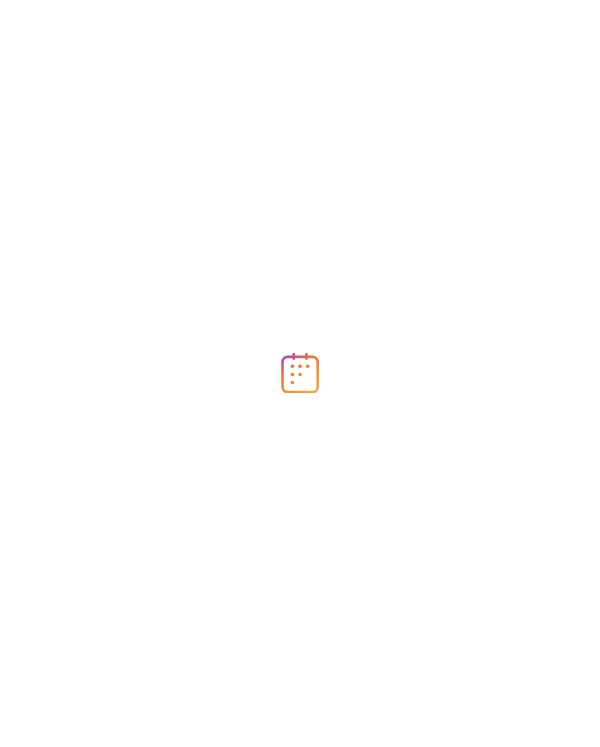 scroll, scrollTop: 0, scrollLeft: 0, axis: both 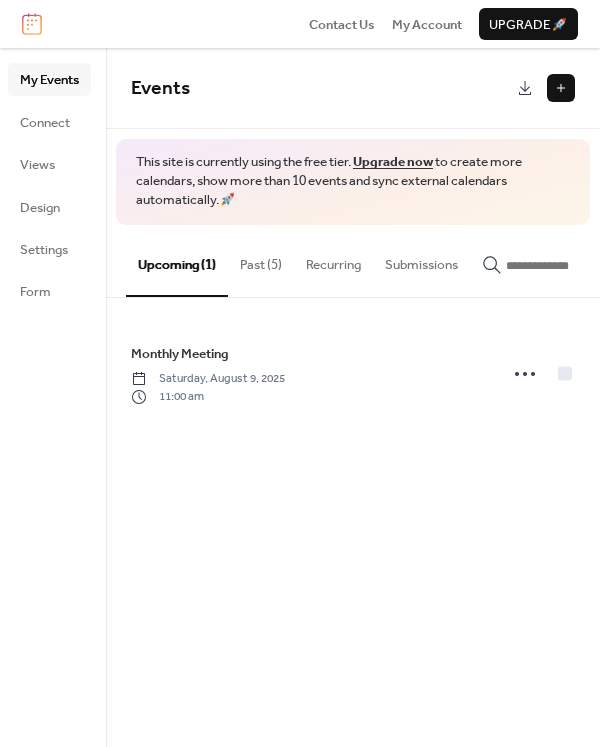 click at bounding box center [561, 88] 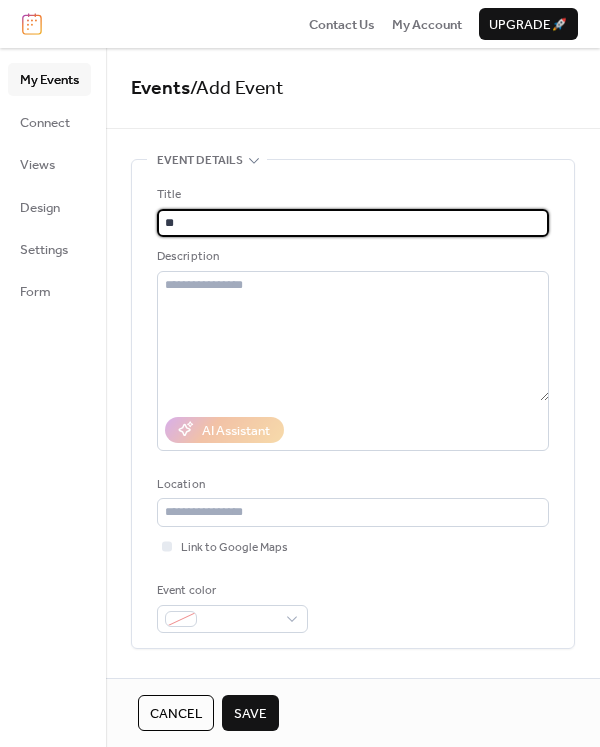type on "**********" 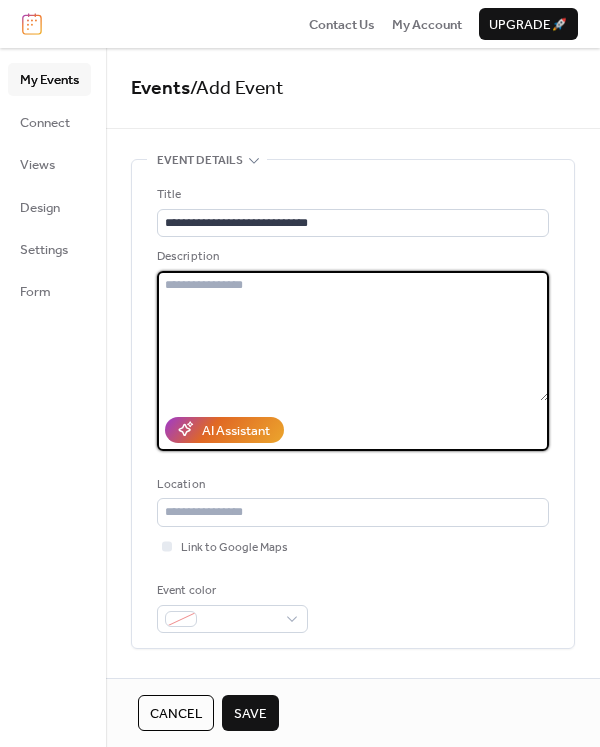 click at bounding box center [353, 336] 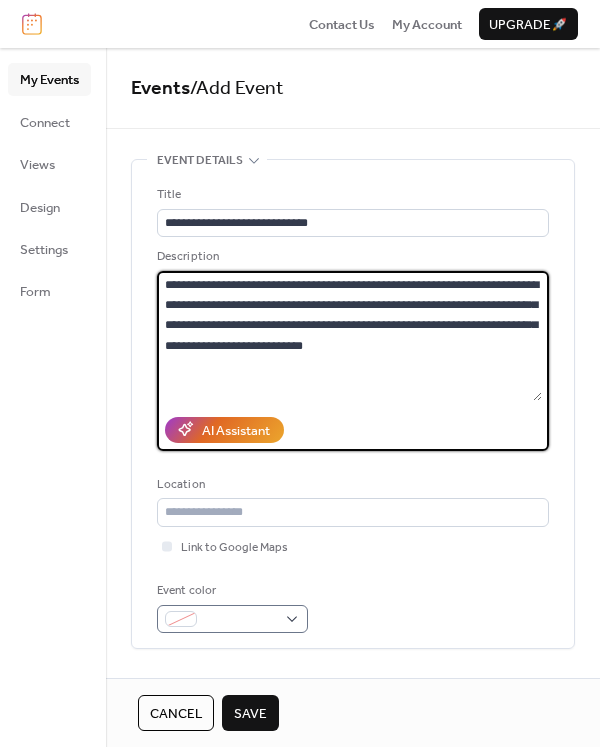 type on "**********" 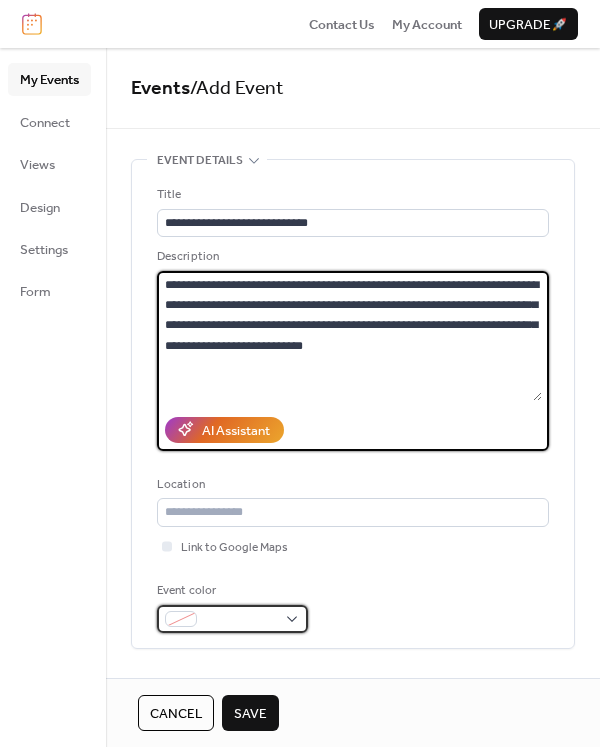 click at bounding box center [240, 620] 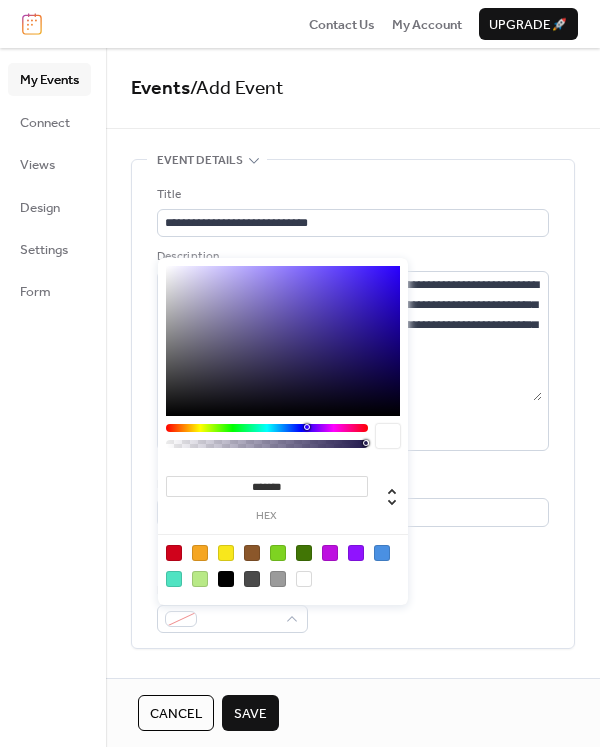 click at bounding box center (200, 579) 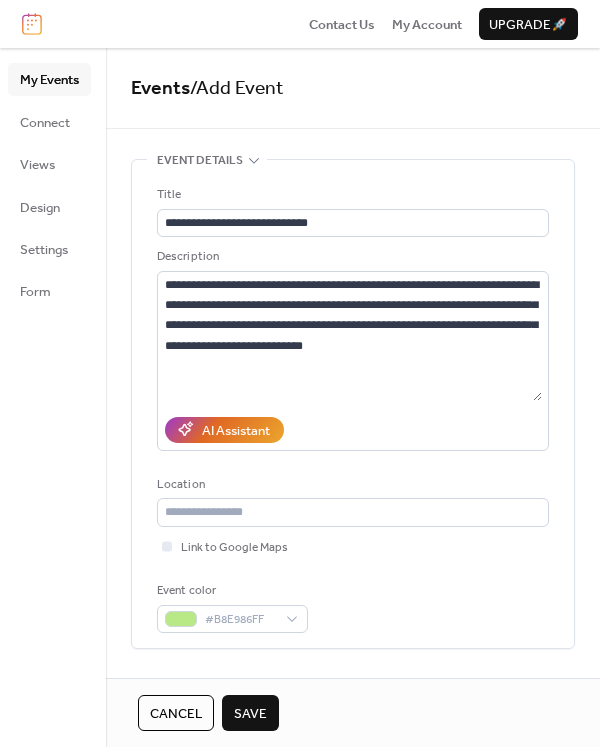 click on "Cancel Save" at bounding box center [353, 712] 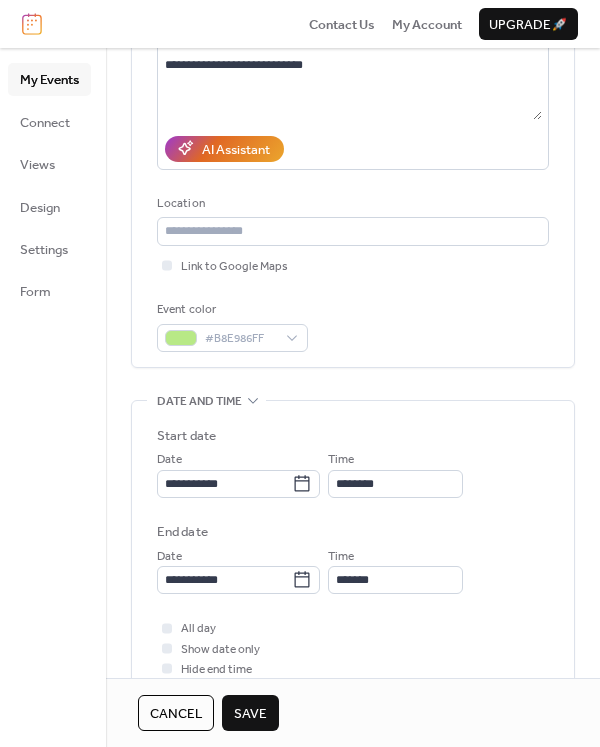 scroll, scrollTop: 500, scrollLeft: 0, axis: vertical 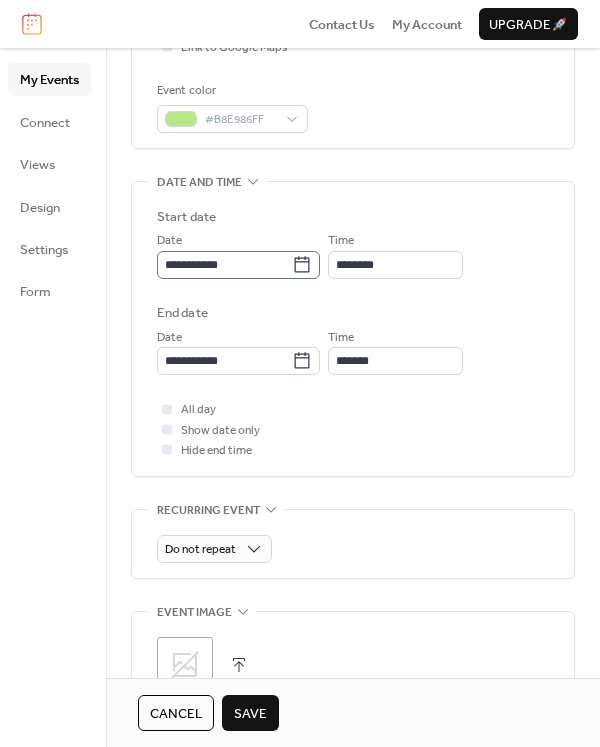 click on "**********" at bounding box center [238, 265] 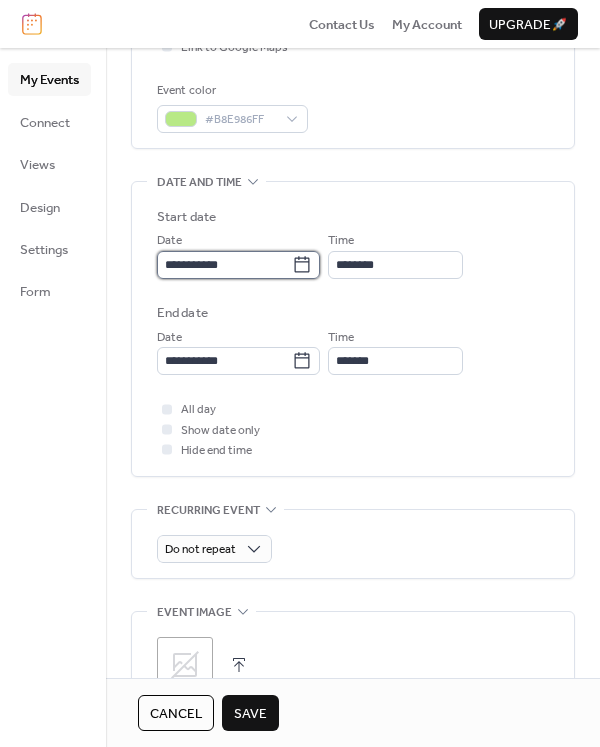 click on "**********" at bounding box center (224, 265) 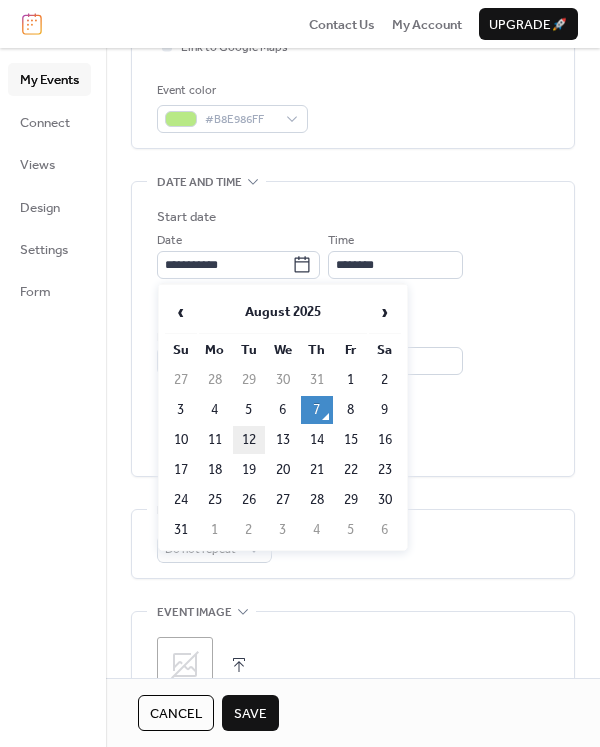 click on "12" at bounding box center (249, 440) 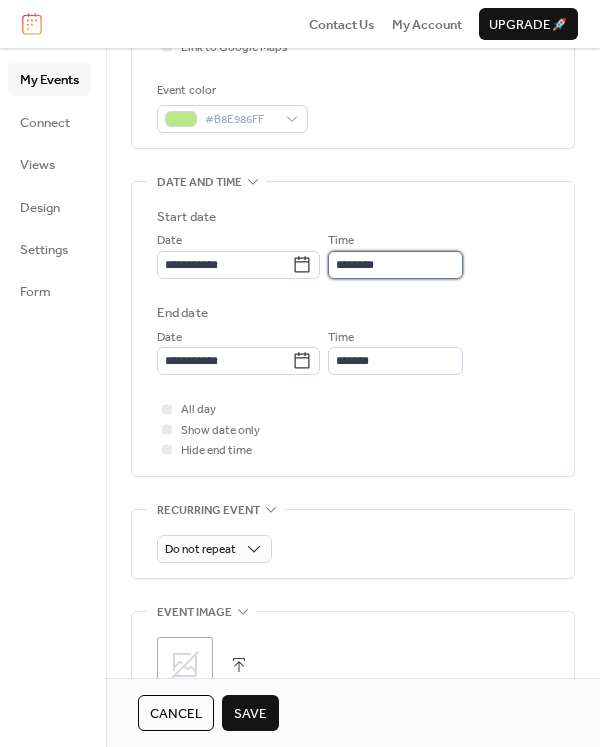 click on "********" at bounding box center (395, 265) 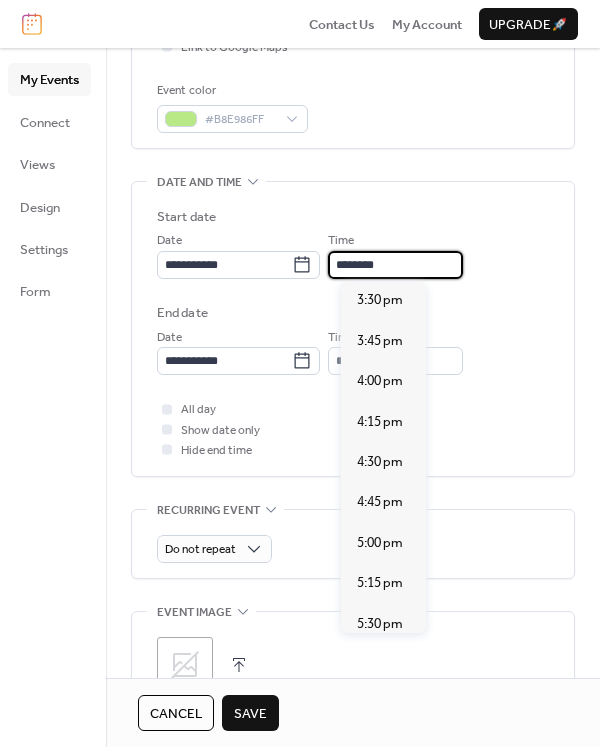 scroll, scrollTop: 2740, scrollLeft: 0, axis: vertical 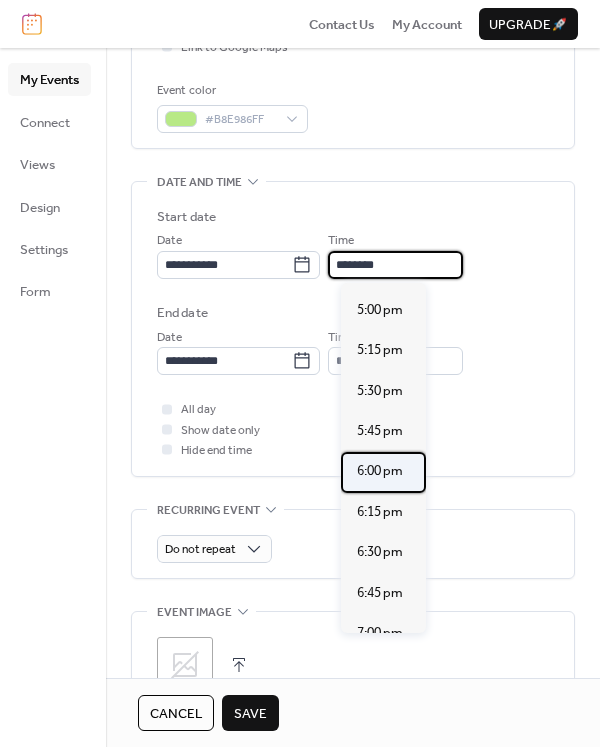 click on "6:00 pm" at bounding box center (383, 472) 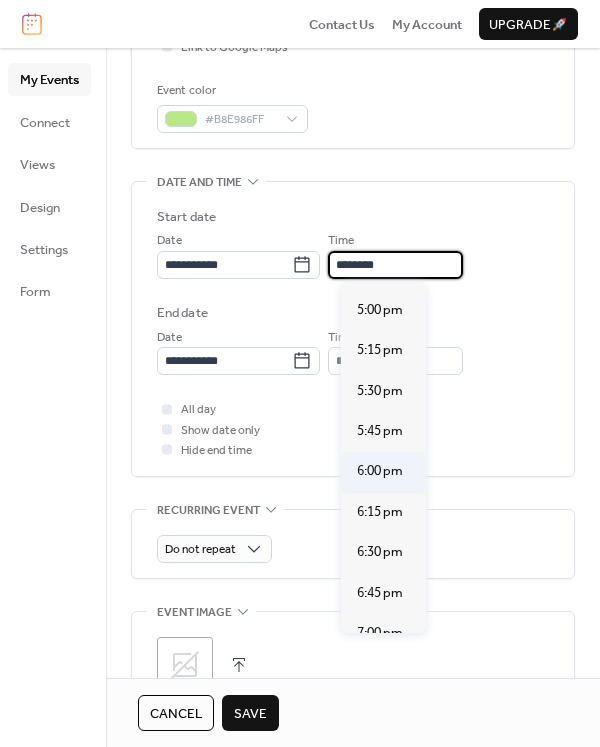 type on "*******" 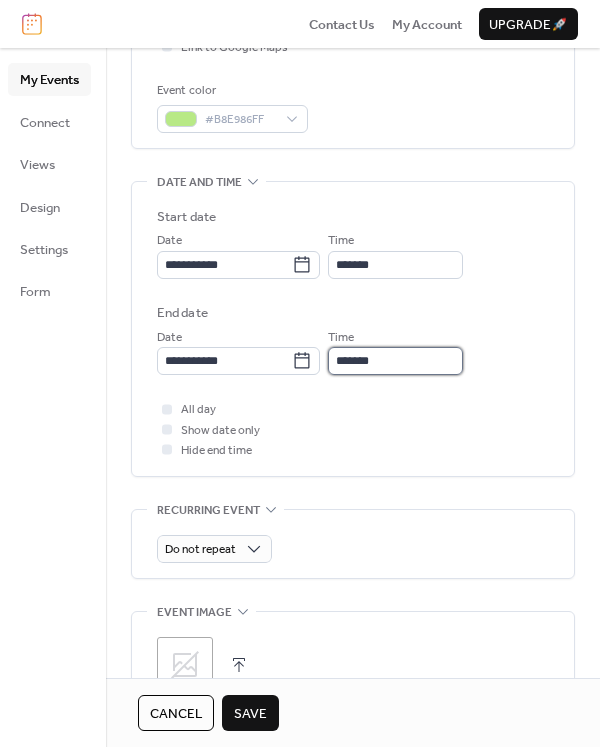 click on "*******" at bounding box center [395, 361] 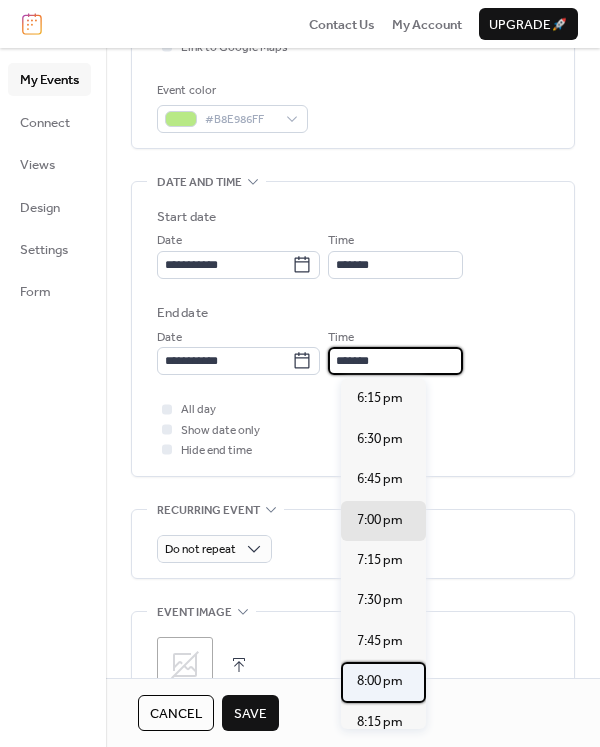 click on "8:00 pm" at bounding box center [383, 682] 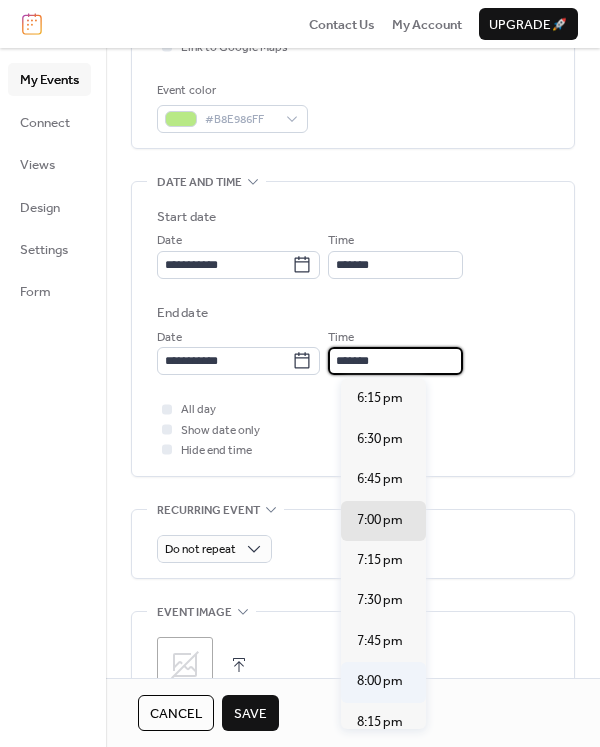 type on "*******" 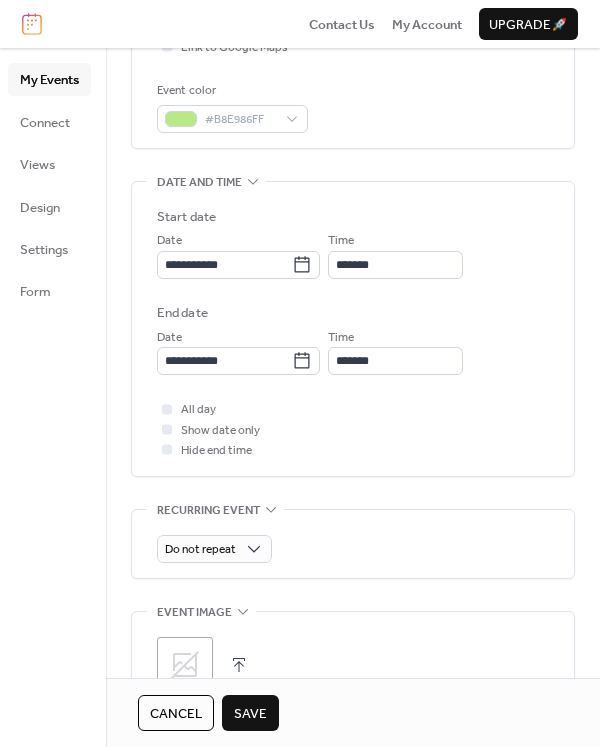 click on "All day Show date only Hide end time" at bounding box center (353, 429) 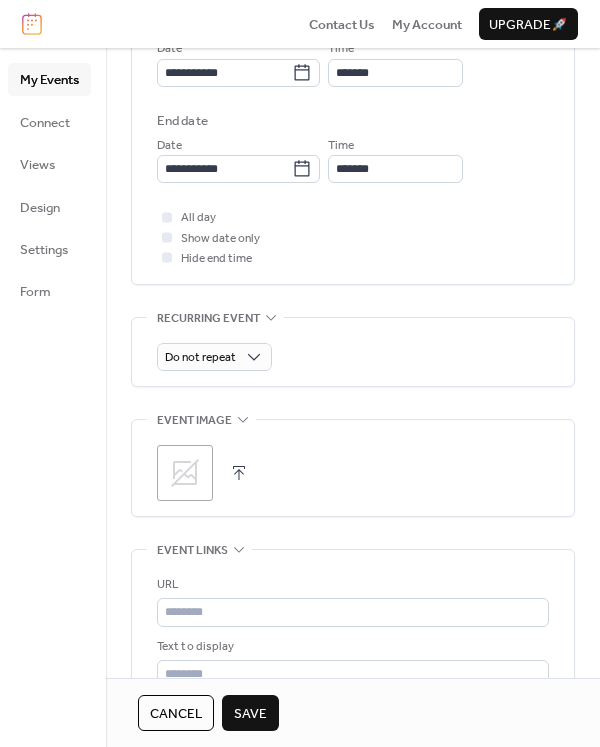 scroll, scrollTop: 700, scrollLeft: 0, axis: vertical 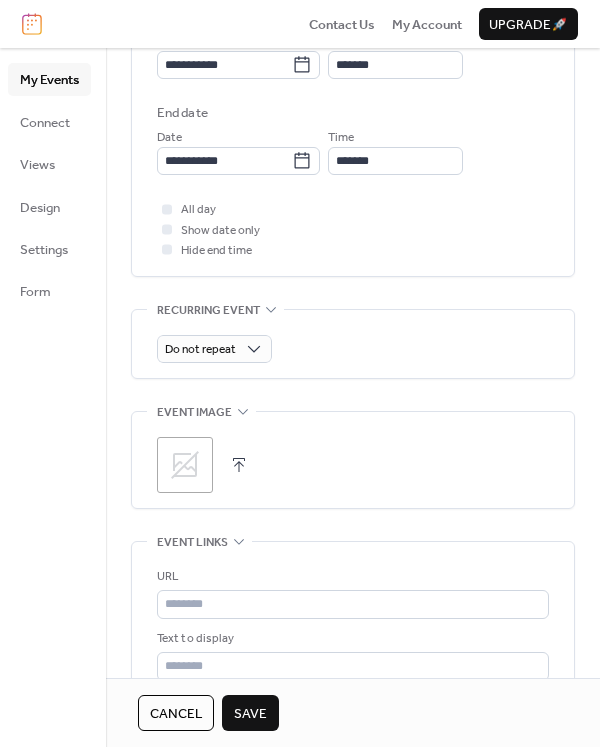 click 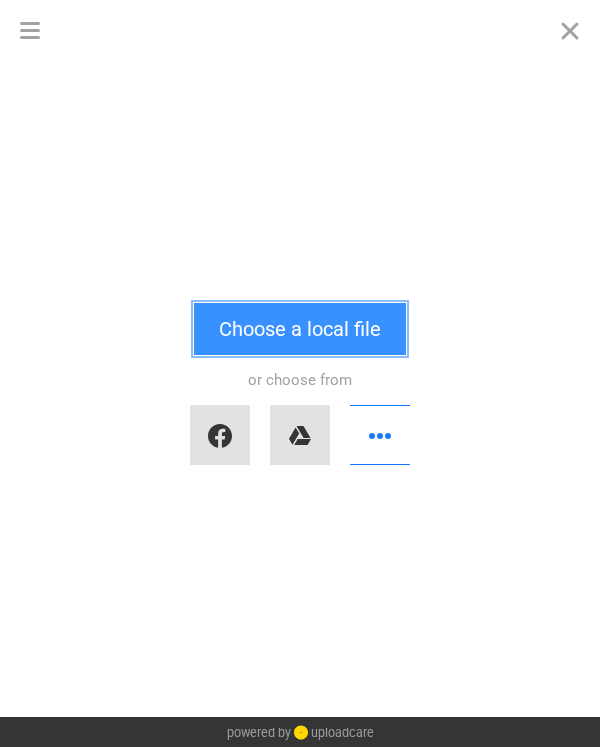 click on "Choose a local file" at bounding box center (300, 329) 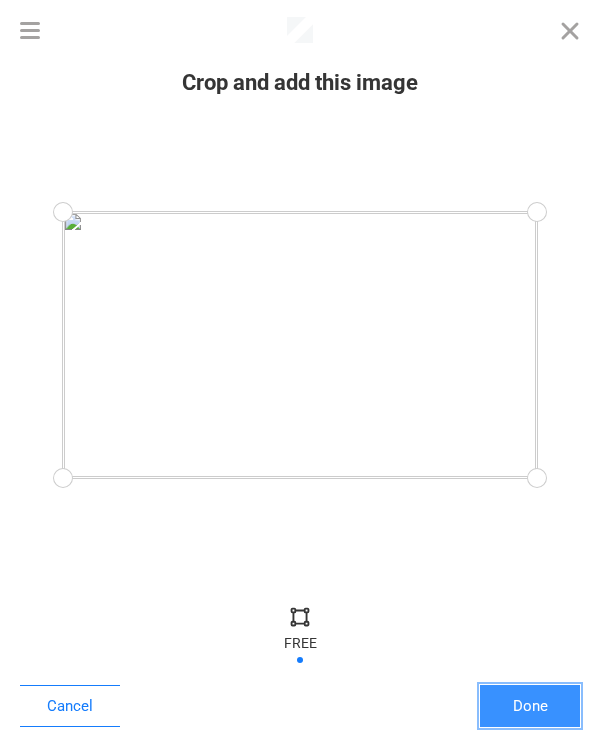 click on "Done" at bounding box center [530, 706] 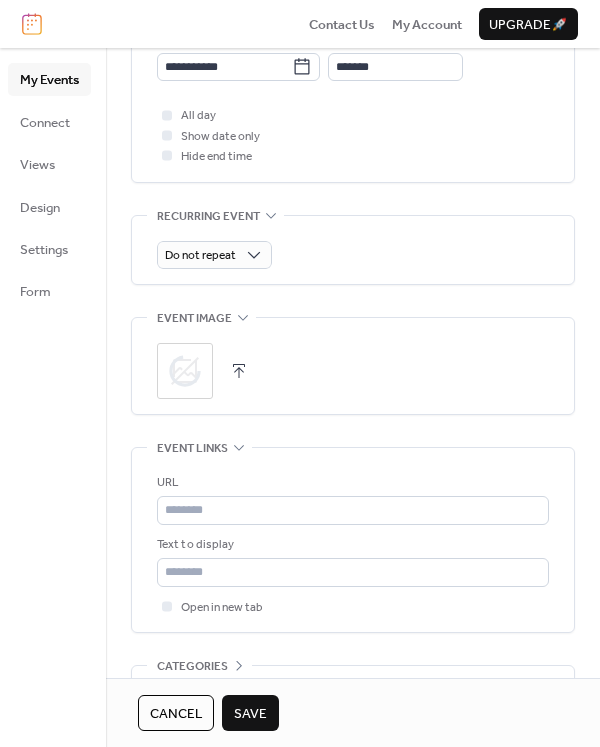 scroll, scrollTop: 900, scrollLeft: 0, axis: vertical 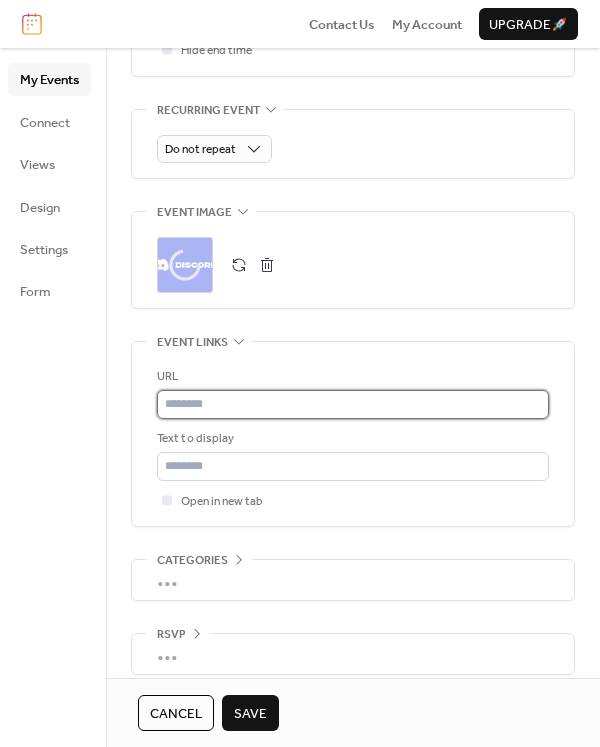 click at bounding box center [353, 404] 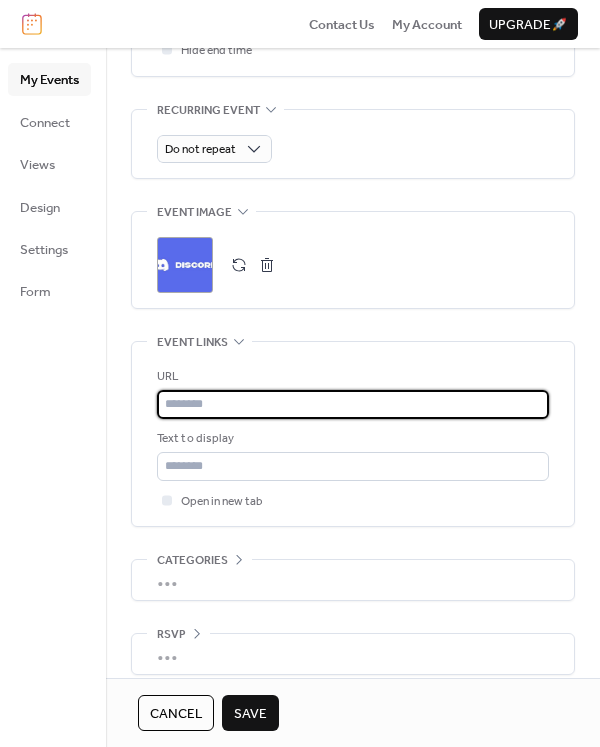 type on "**********" 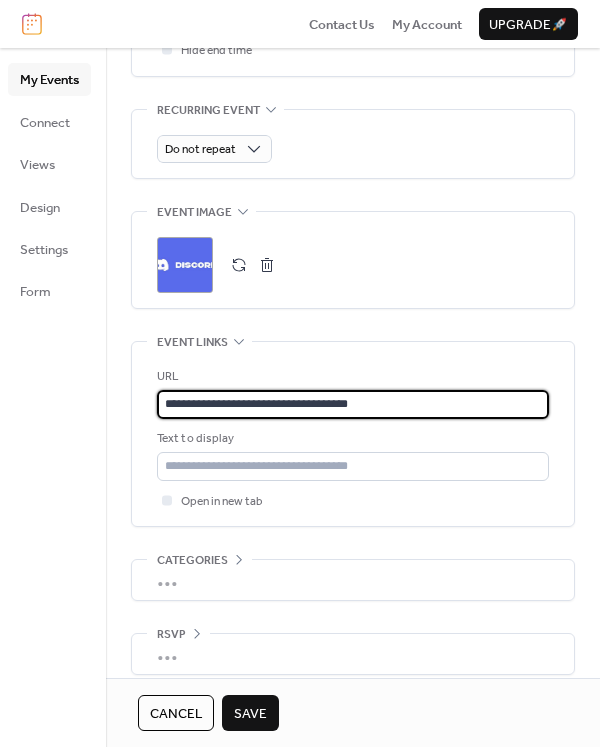 click on "**********" at bounding box center [353, -23] 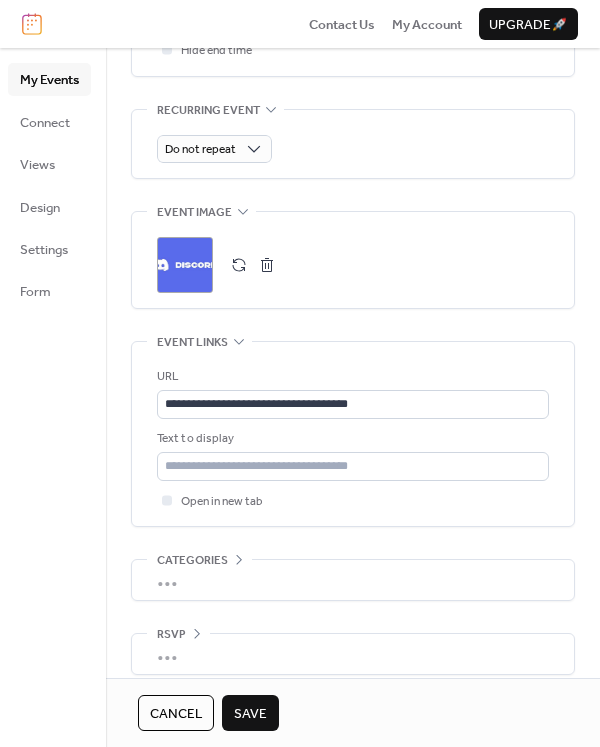 scroll, scrollTop: 917, scrollLeft: 0, axis: vertical 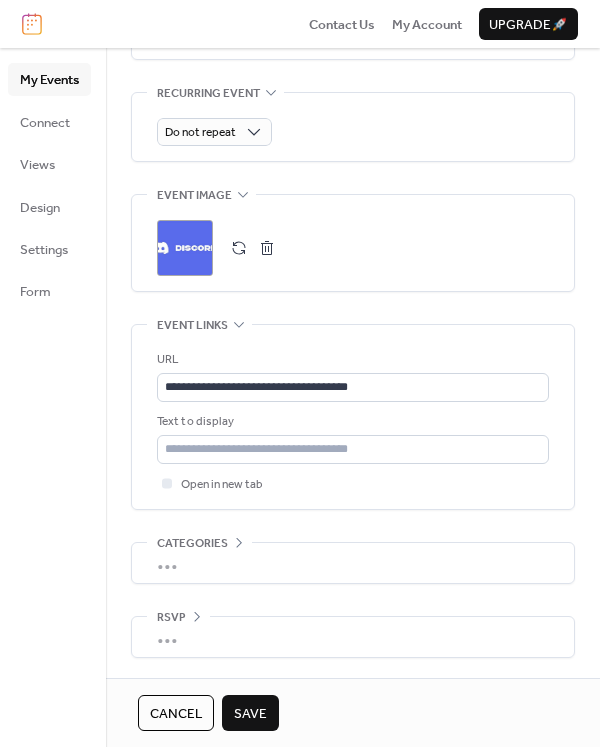 click on "Save" at bounding box center (250, 713) 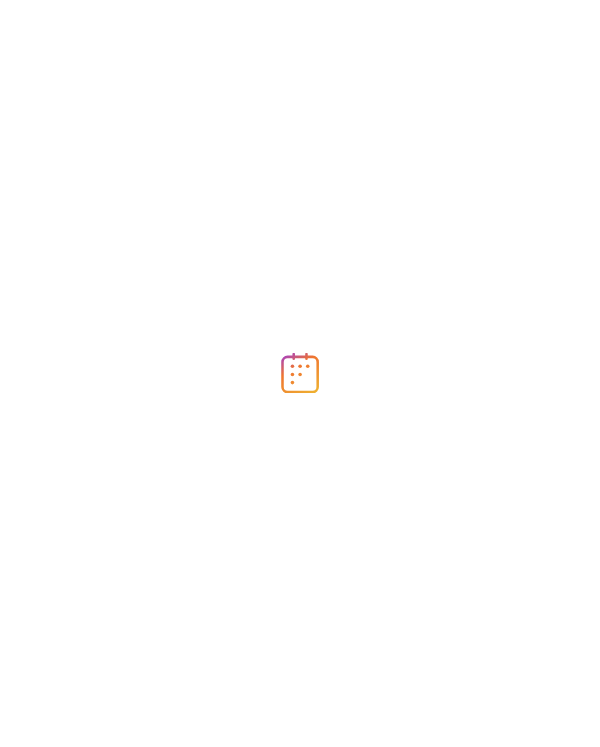 scroll, scrollTop: 0, scrollLeft: 0, axis: both 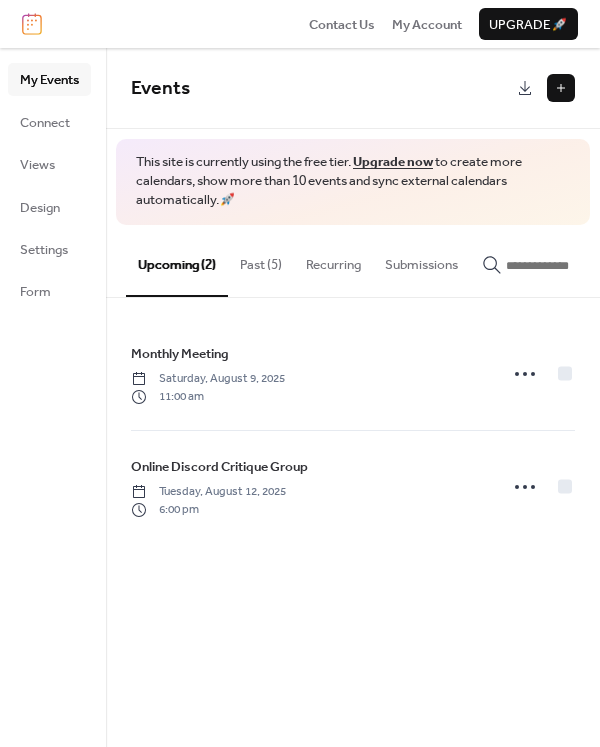 click on "Past (5)" at bounding box center [261, 260] 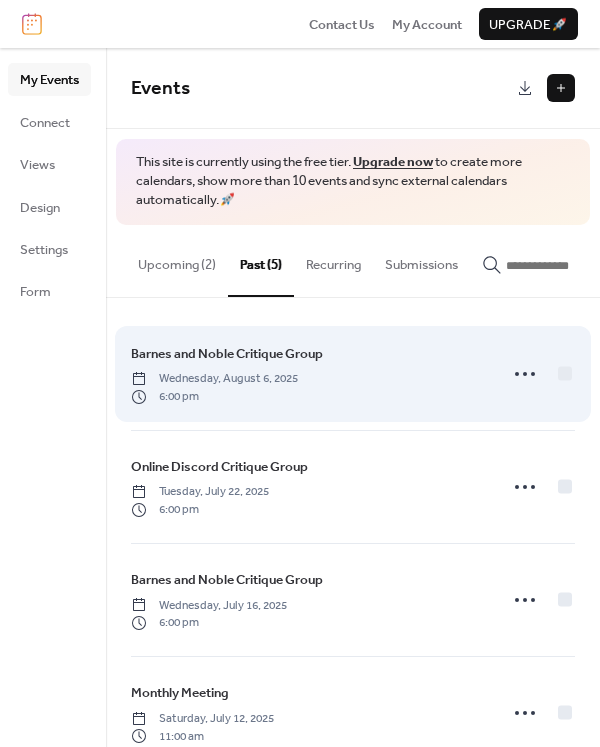 scroll, scrollTop: 162, scrollLeft: 0, axis: vertical 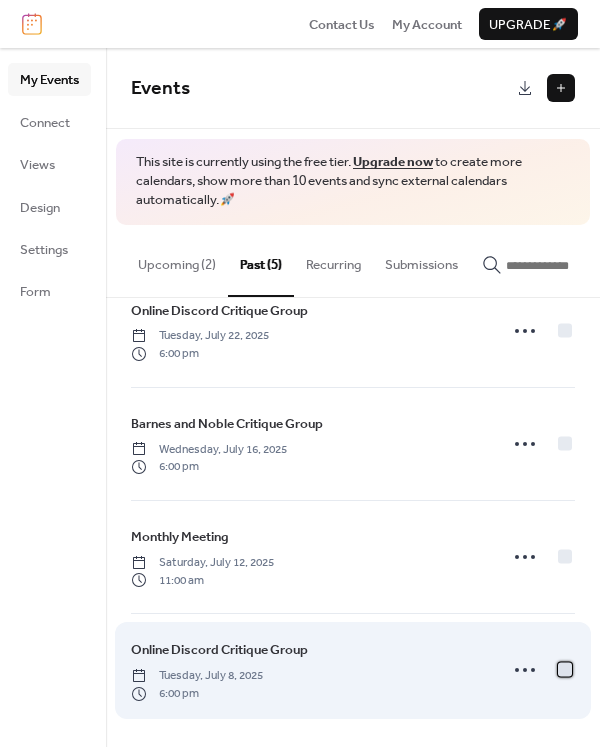 click at bounding box center [565, 670] 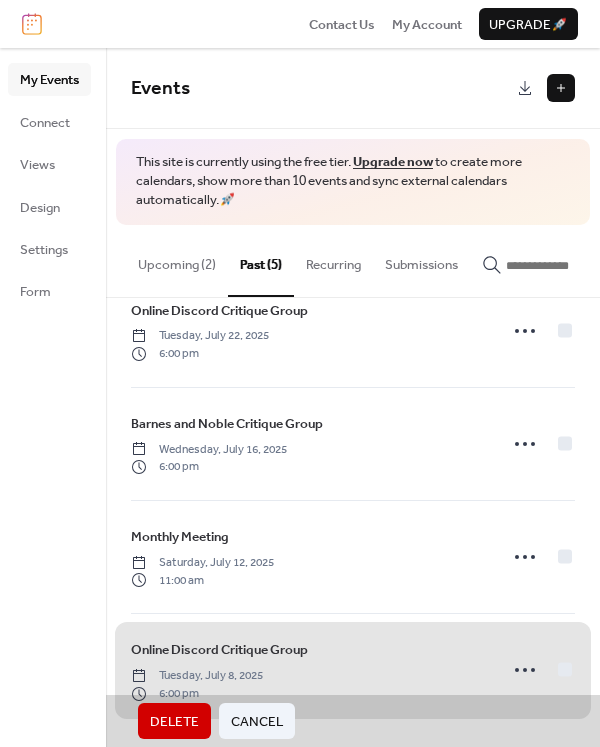 click on "Delete" at bounding box center [174, 722] 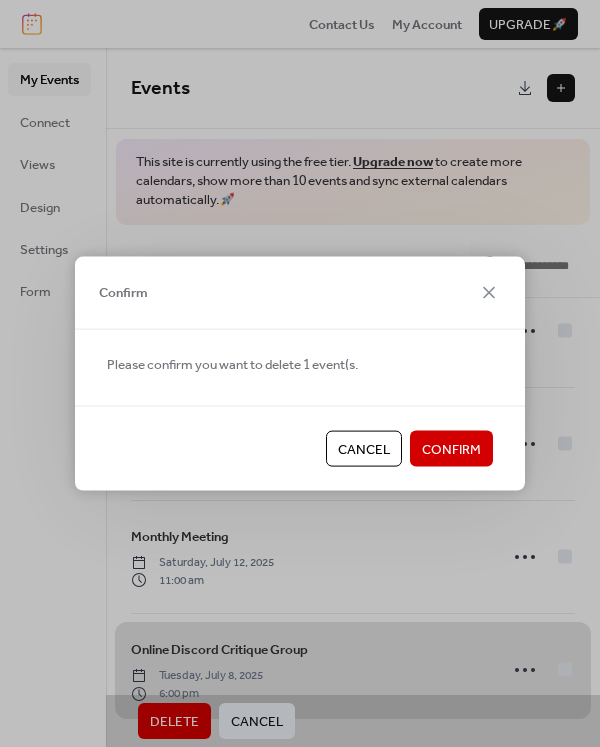 click on "Confirm" at bounding box center (451, 450) 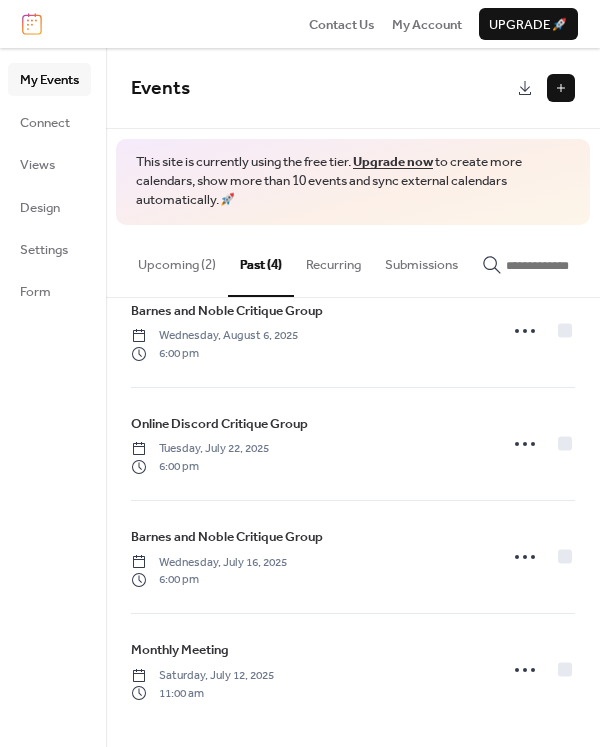 scroll, scrollTop: 49, scrollLeft: 0, axis: vertical 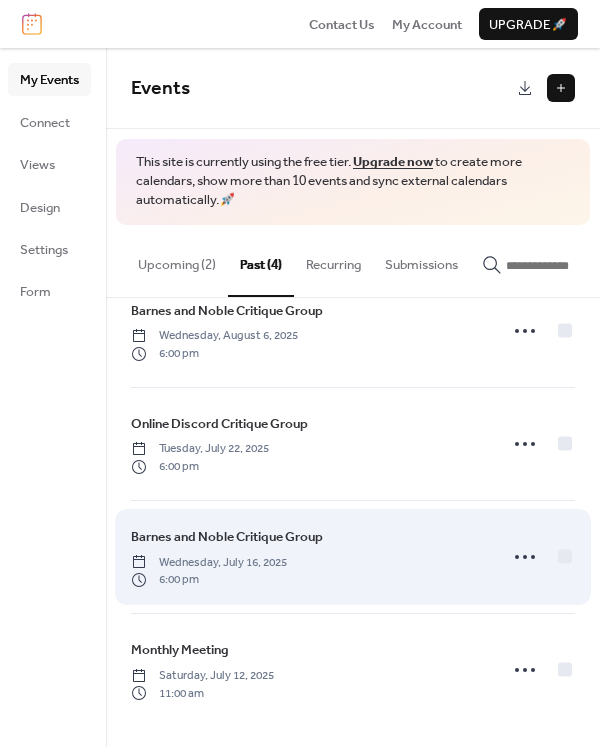 click at bounding box center [540, 557] 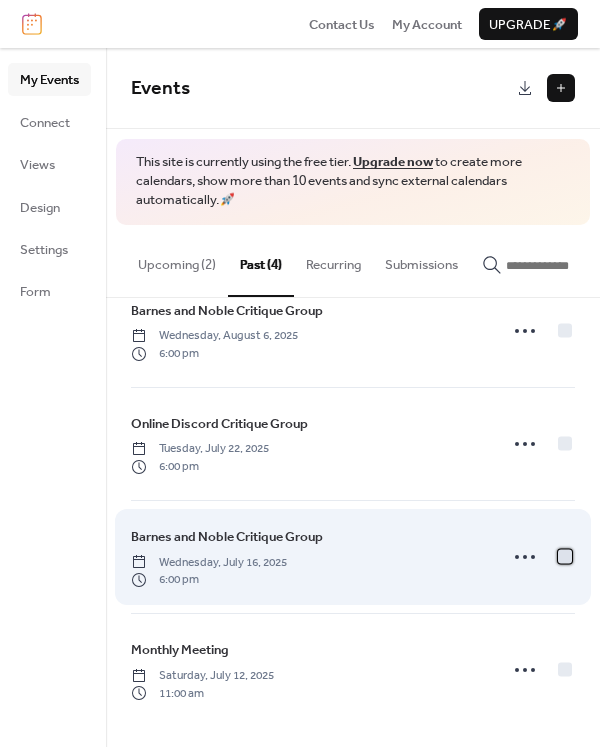 click at bounding box center [565, 557] 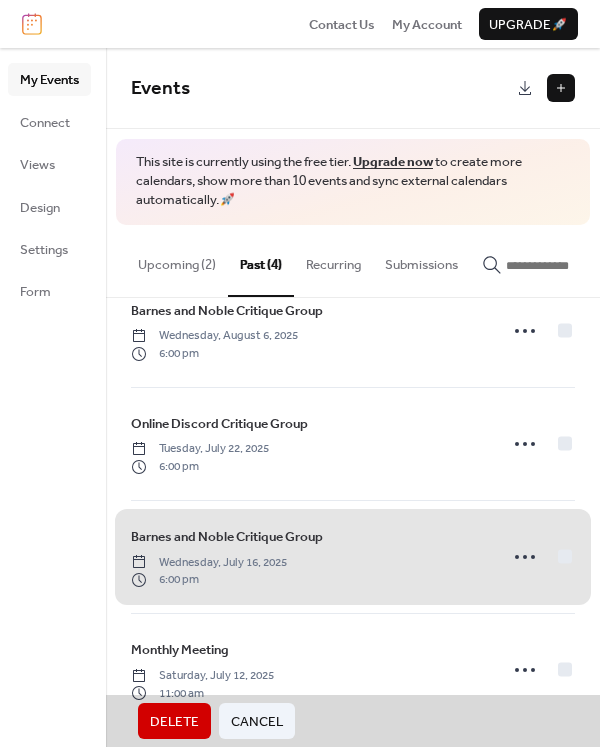 click on "Delete" at bounding box center [174, 722] 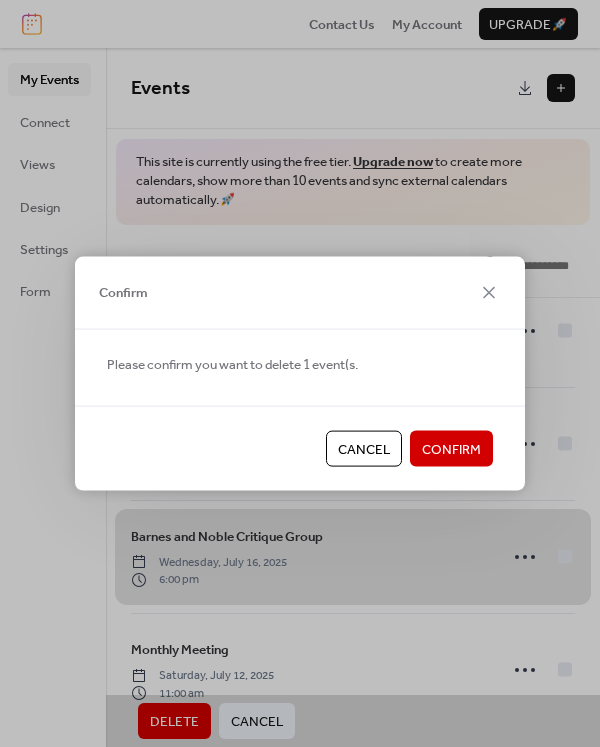 click on "Confirm" at bounding box center [451, 450] 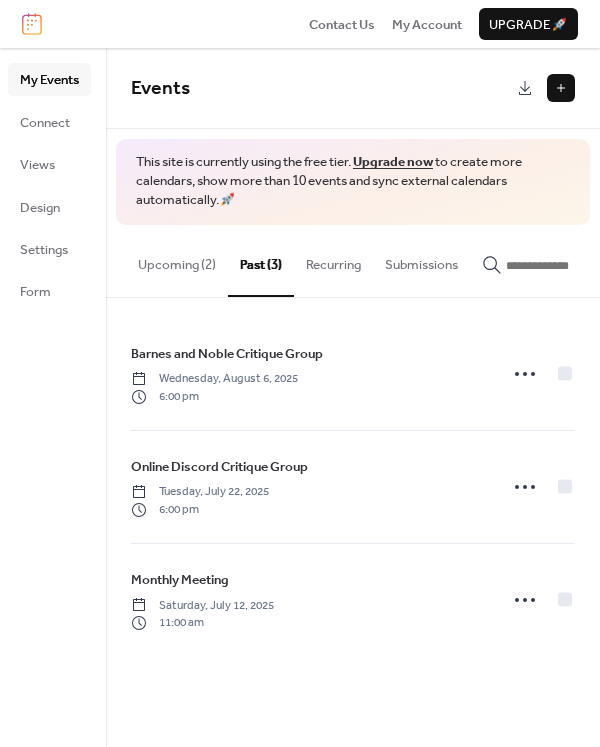 scroll, scrollTop: 0, scrollLeft: 0, axis: both 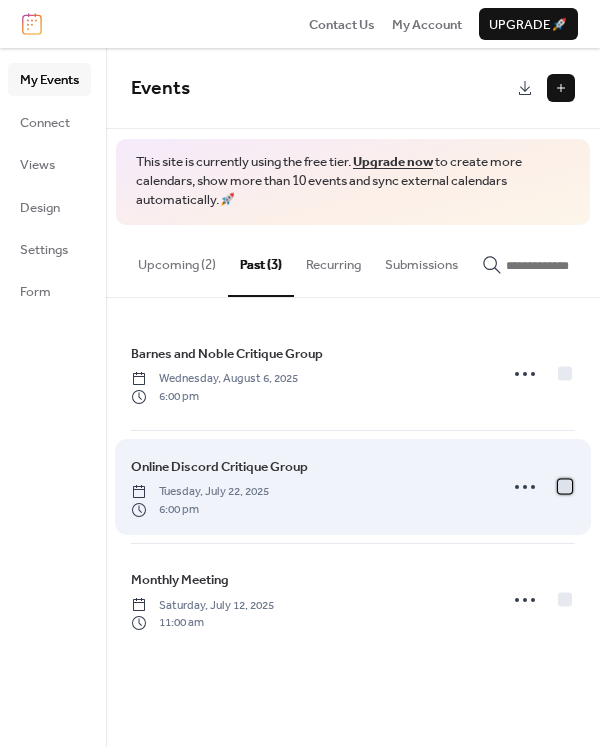 click at bounding box center [565, 486] 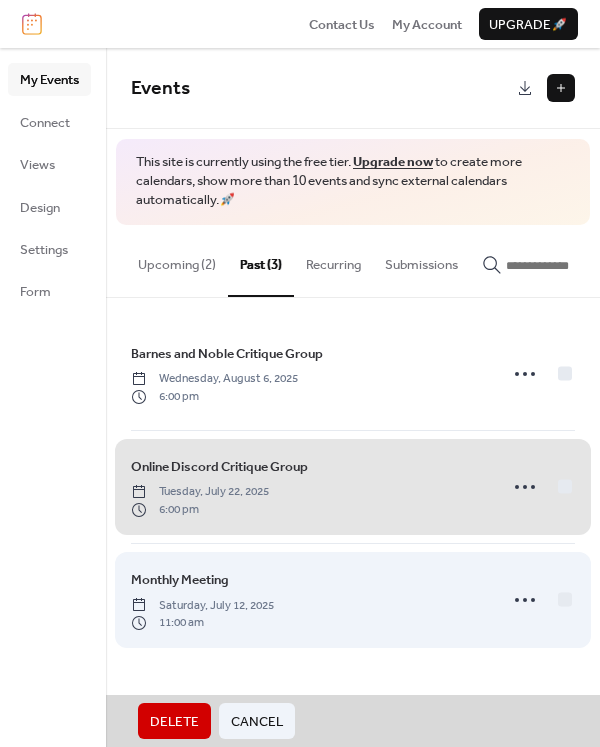 click on "Monthly Meeting Saturday, July 12, 2025 11:00 am" at bounding box center (353, 599) 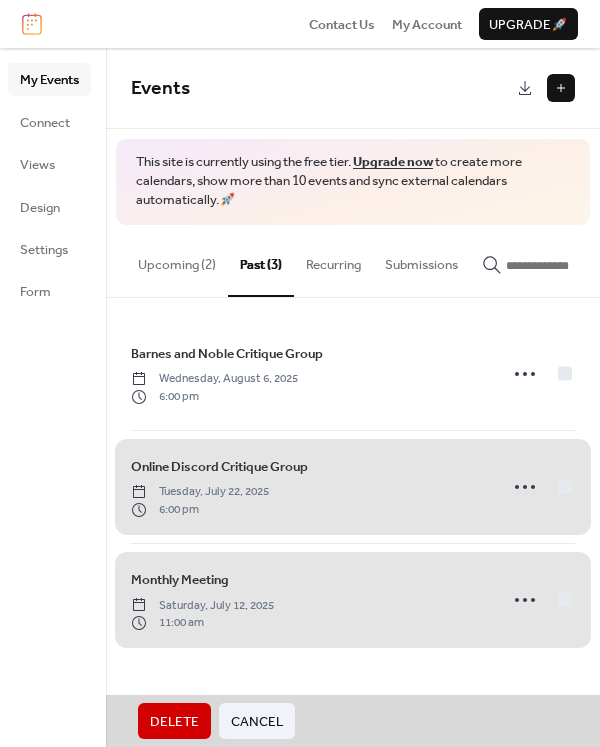 click on "Delete Cancel" at bounding box center [353, 721] 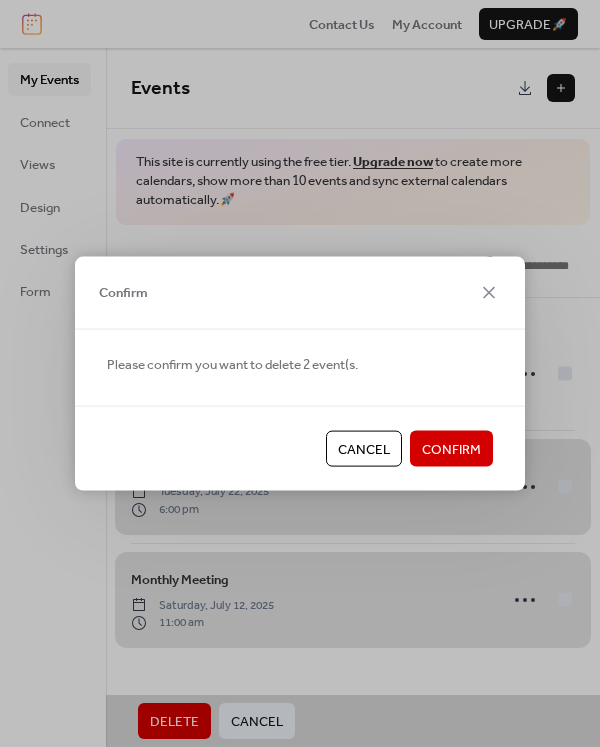 click on "Confirm" at bounding box center (451, 450) 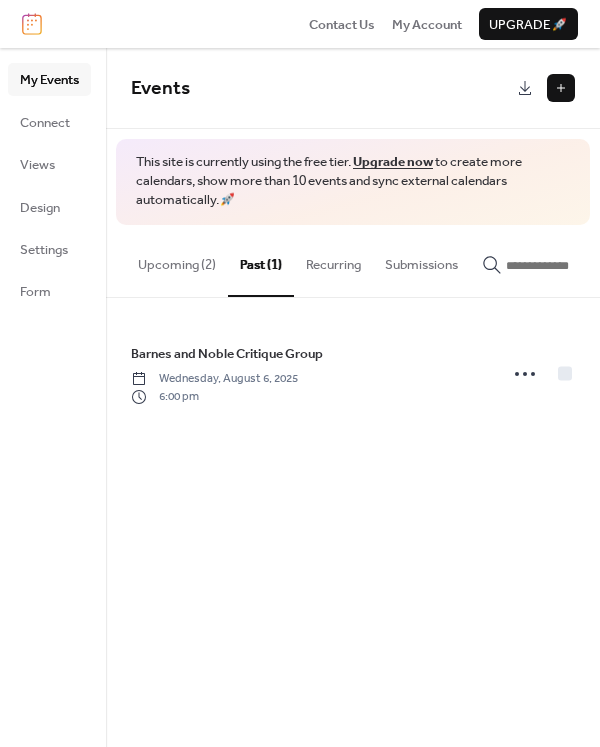 click on "Upcoming (2)" at bounding box center [177, 260] 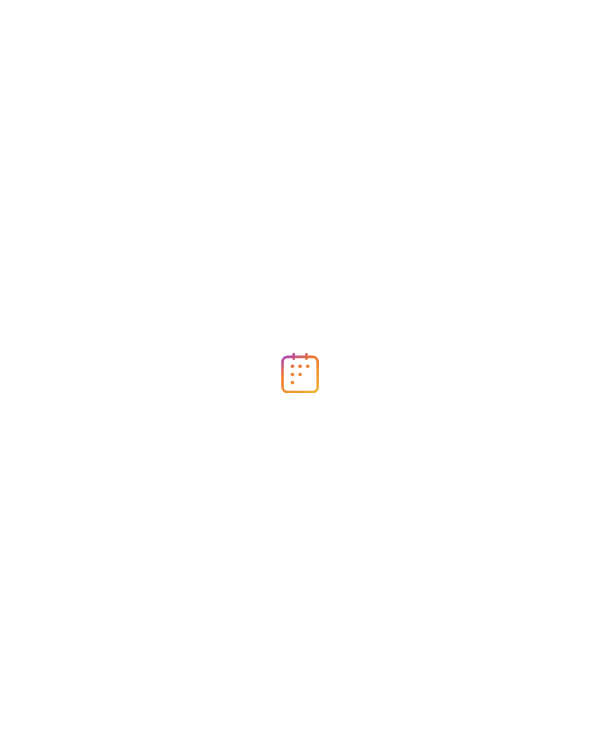 scroll, scrollTop: 0, scrollLeft: 0, axis: both 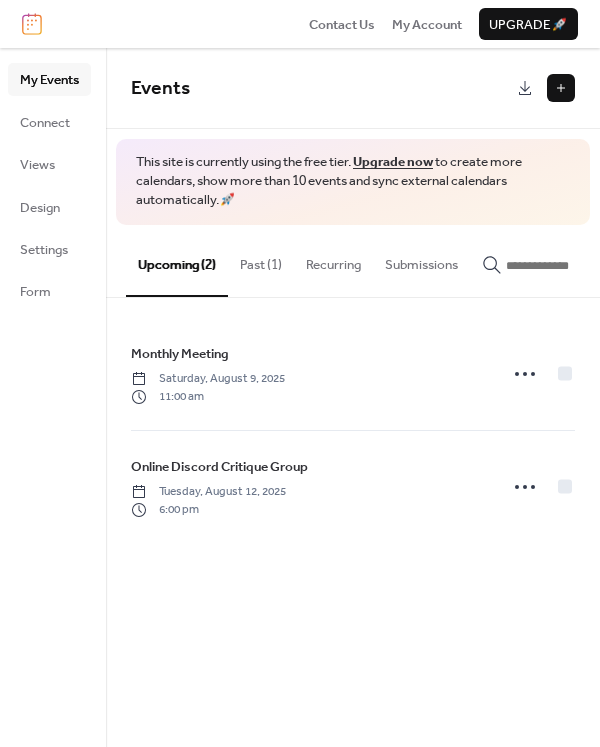 click at bounding box center (561, 88) 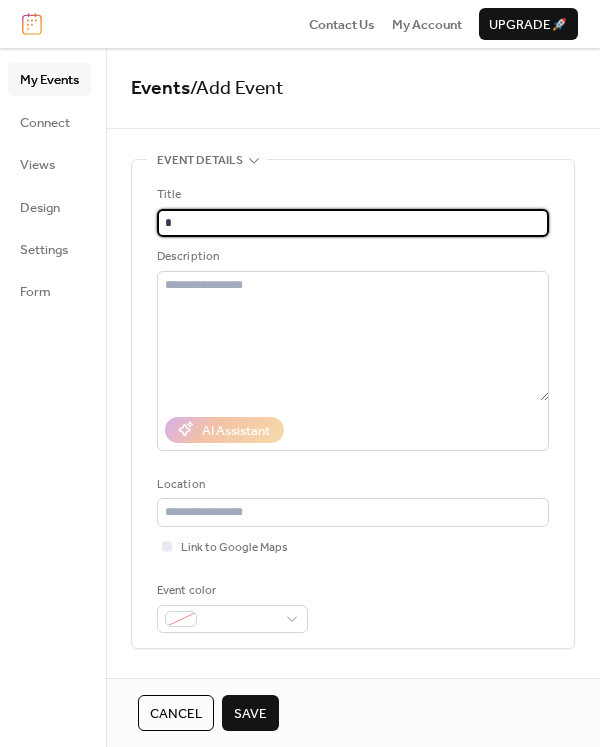 type on "**********" 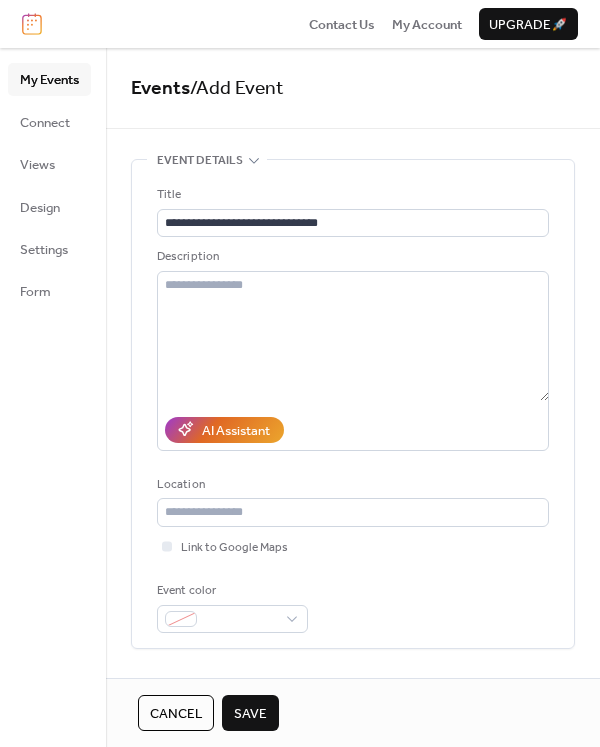 click on "**********" at bounding box center [353, 877] 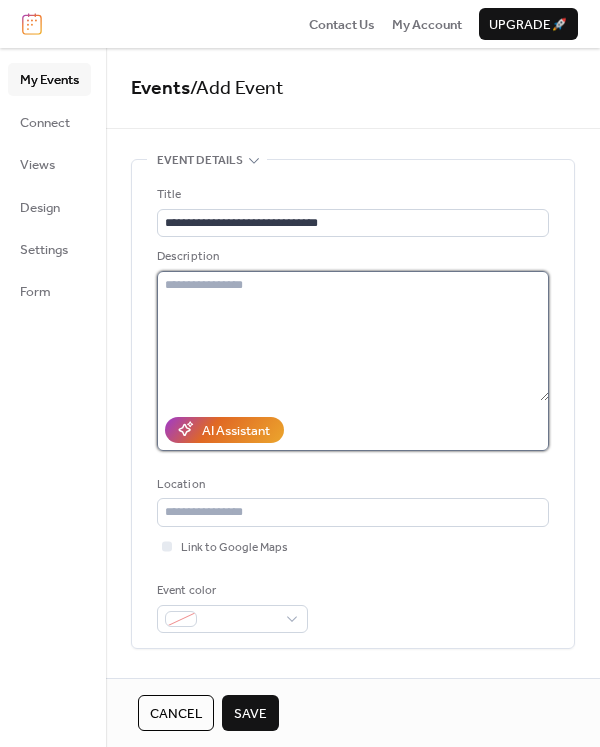 click at bounding box center [353, 336] 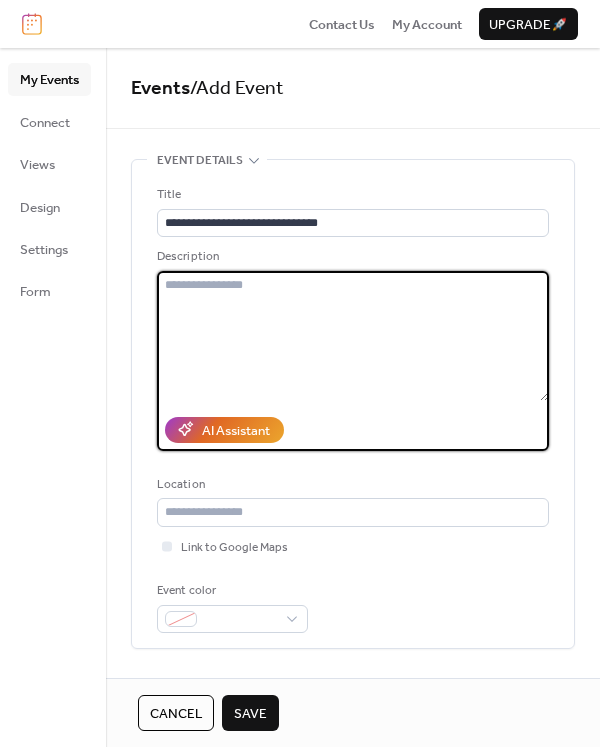 paste on "**********" 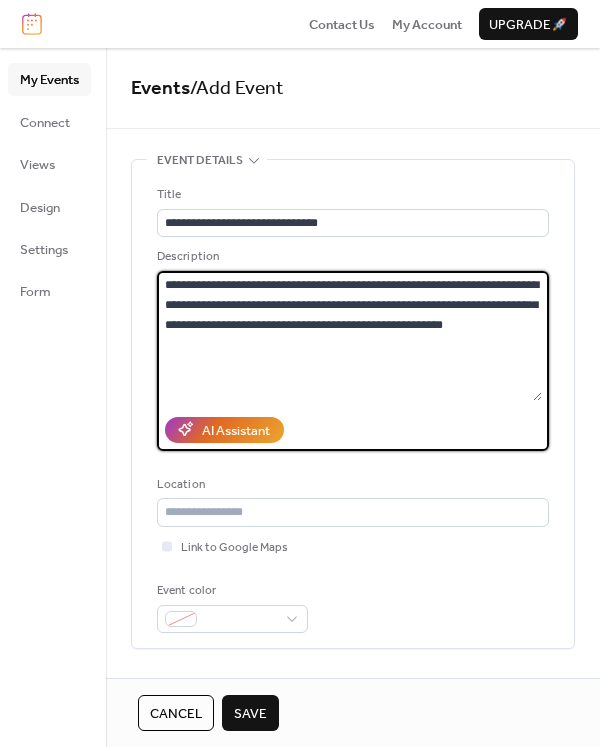 type on "**********" 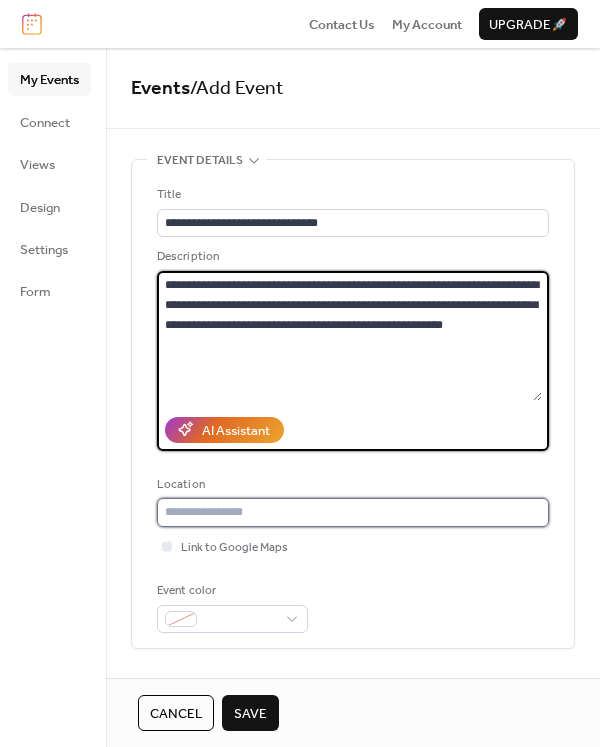 click at bounding box center (353, 512) 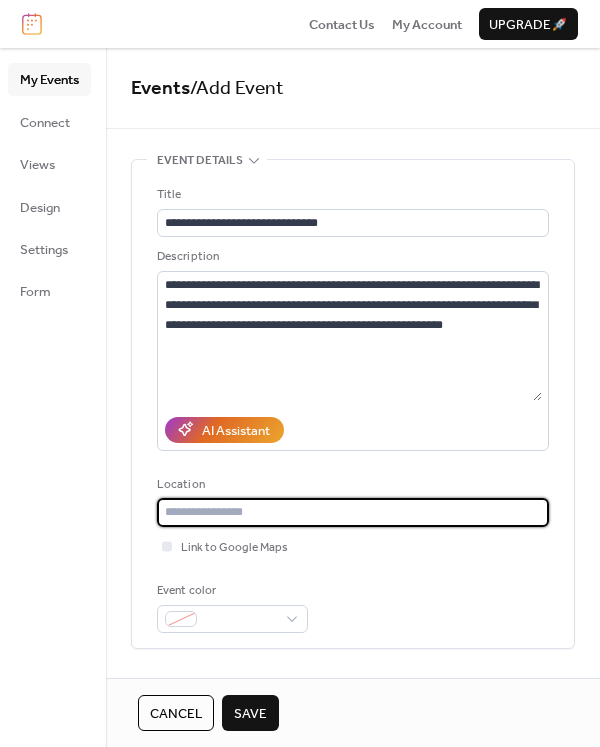 scroll, scrollTop: 200, scrollLeft: 0, axis: vertical 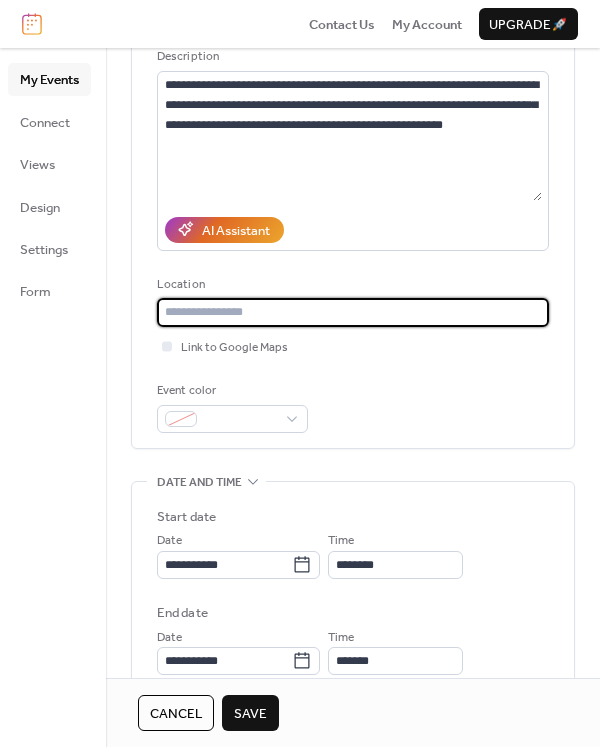 click on "**********" at bounding box center (353, 204) 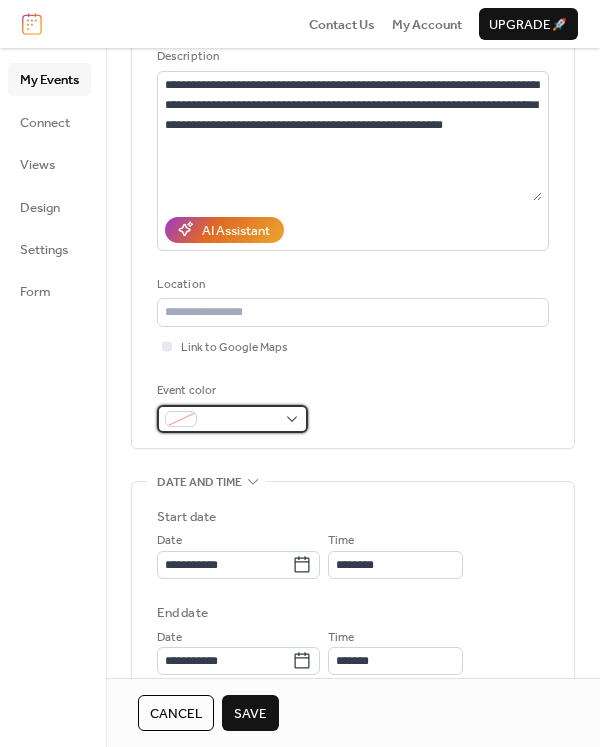 click at bounding box center [240, 420] 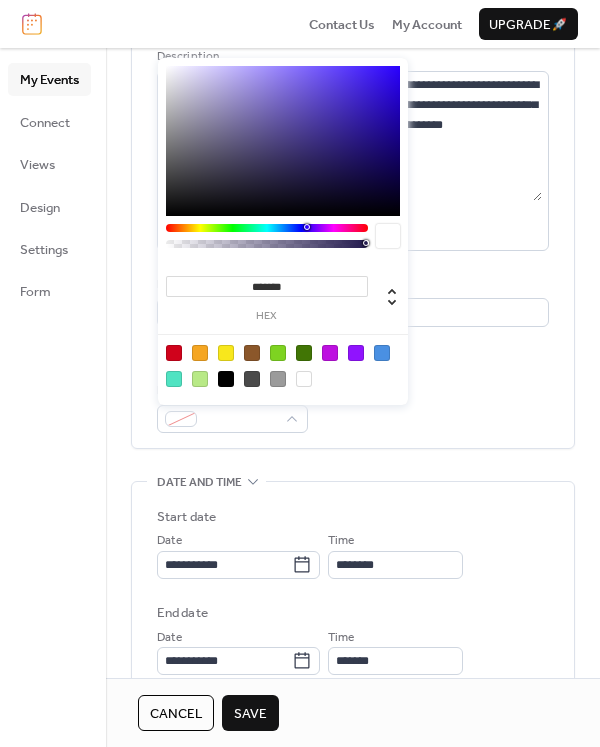 click at bounding box center (174, 379) 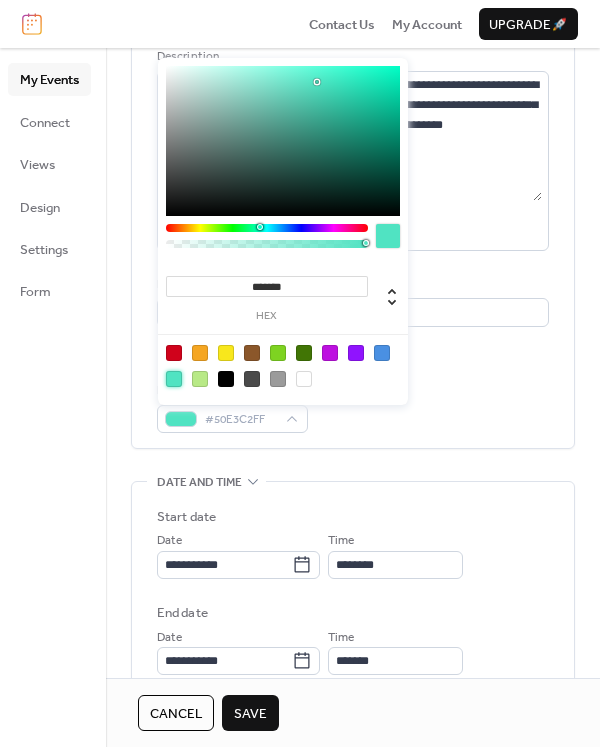 click on "**********" at bounding box center (353, 629) 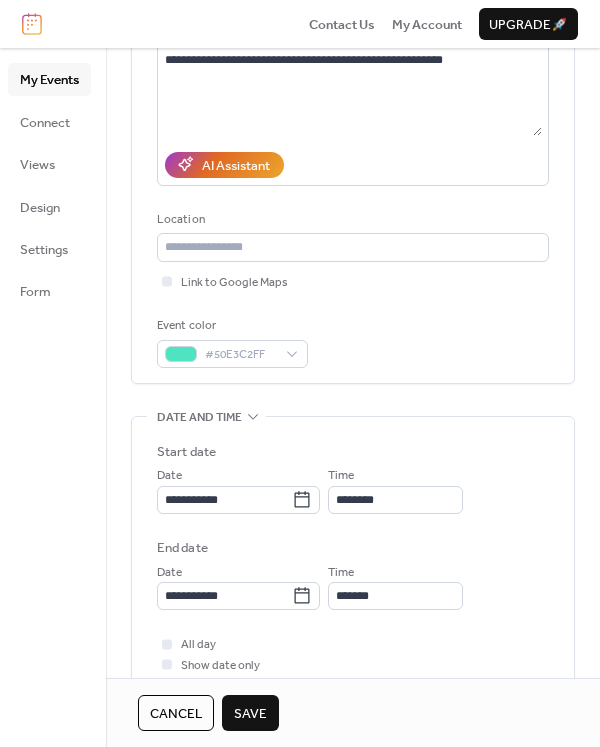 scroll, scrollTop: 300, scrollLeft: 0, axis: vertical 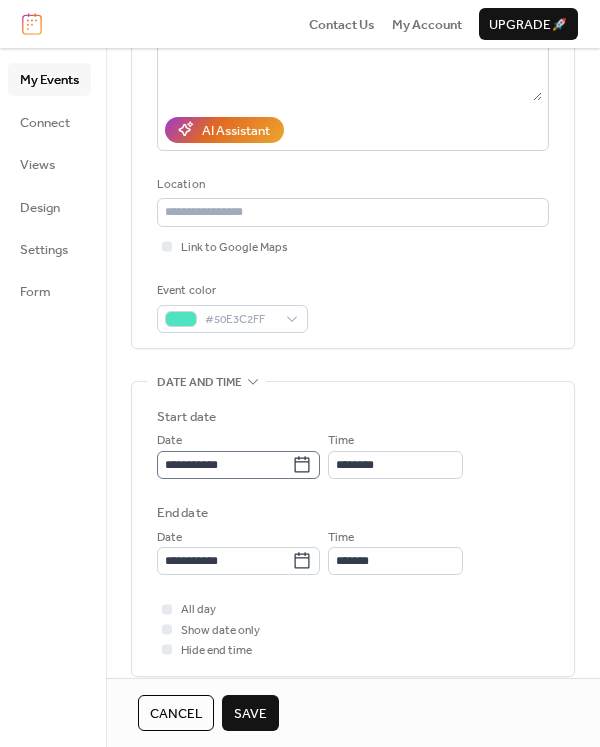 click 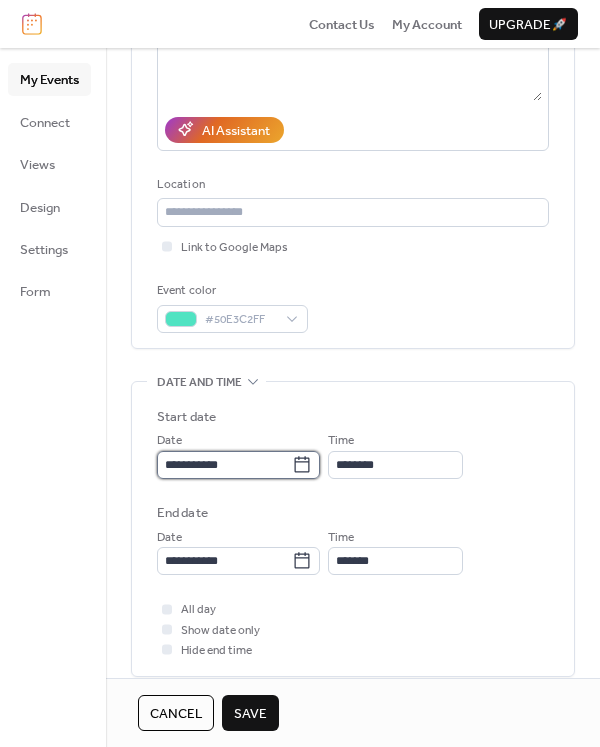 click on "**********" at bounding box center [224, 465] 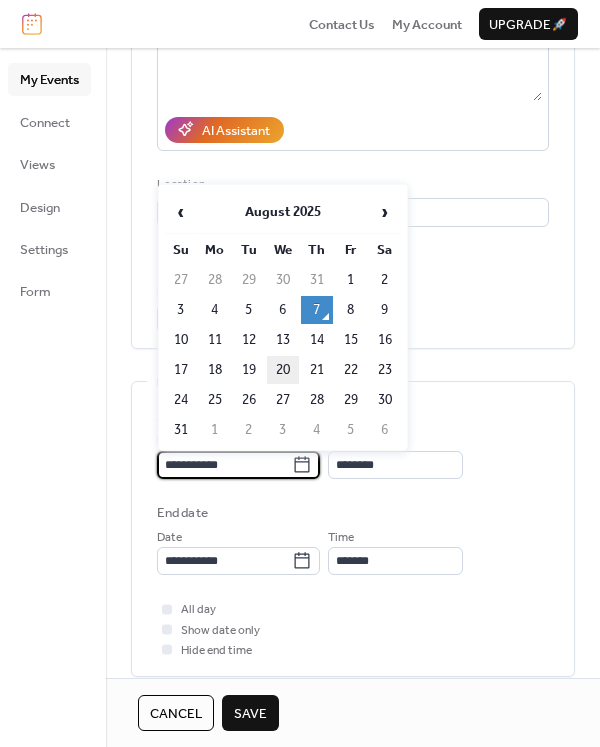 click on "20" at bounding box center [283, 370] 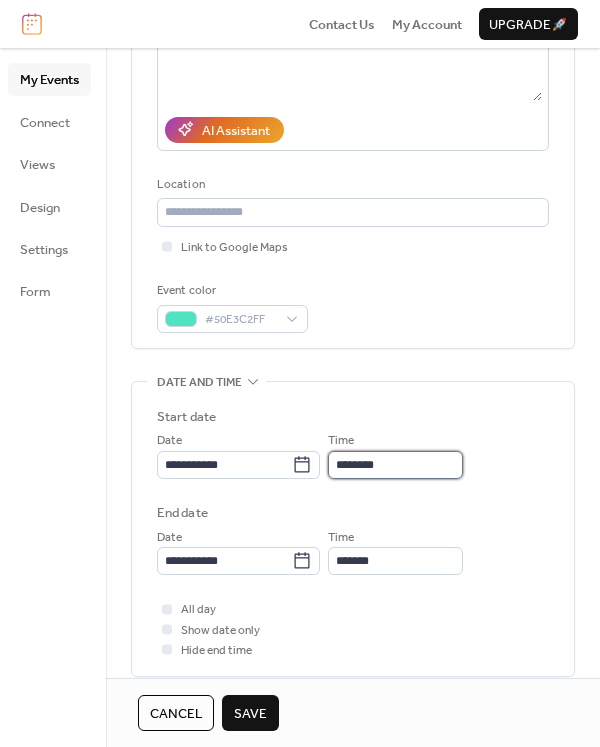 click on "********" at bounding box center [395, 465] 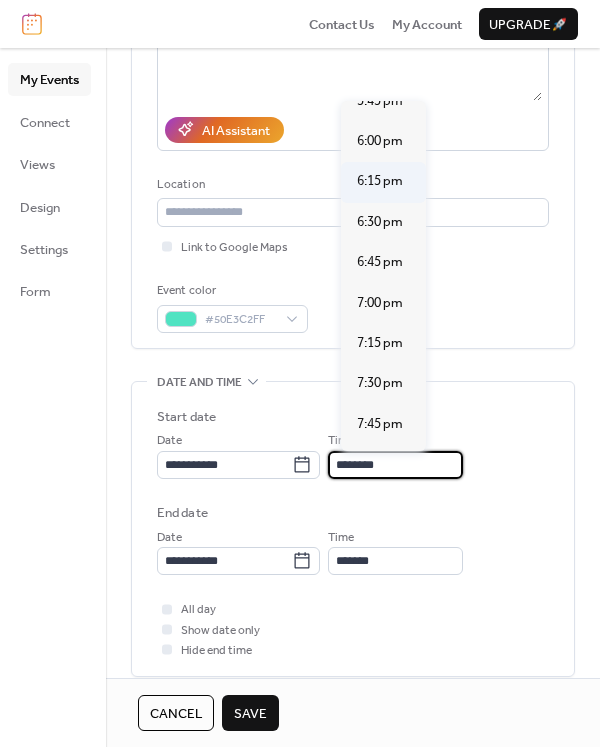 scroll, scrollTop: 2840, scrollLeft: 0, axis: vertical 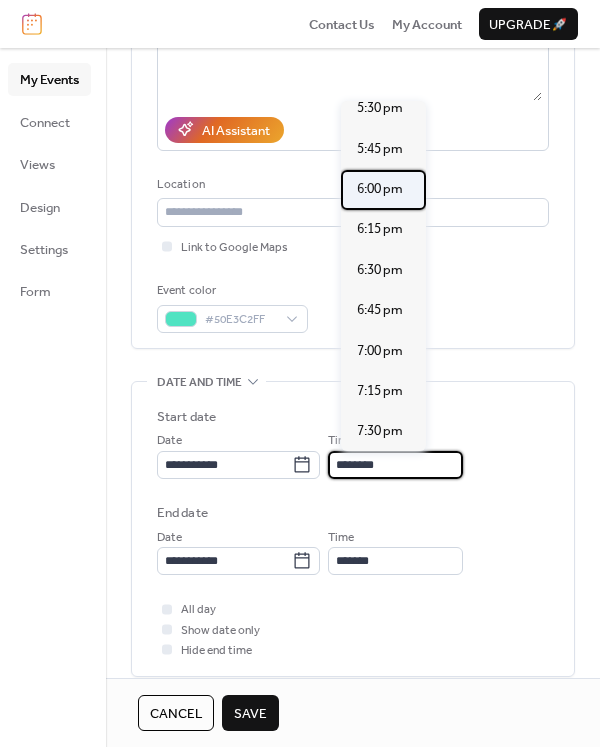 click on "6:00 pm" at bounding box center [380, 189] 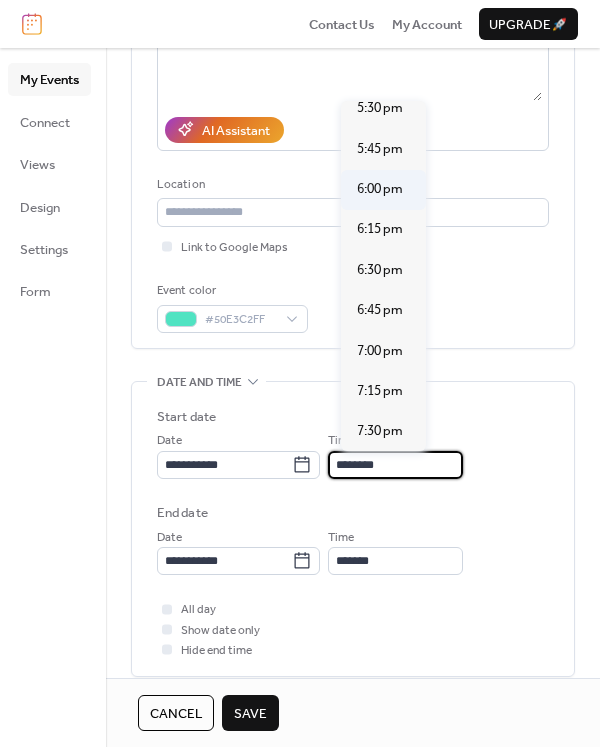 type on "*******" 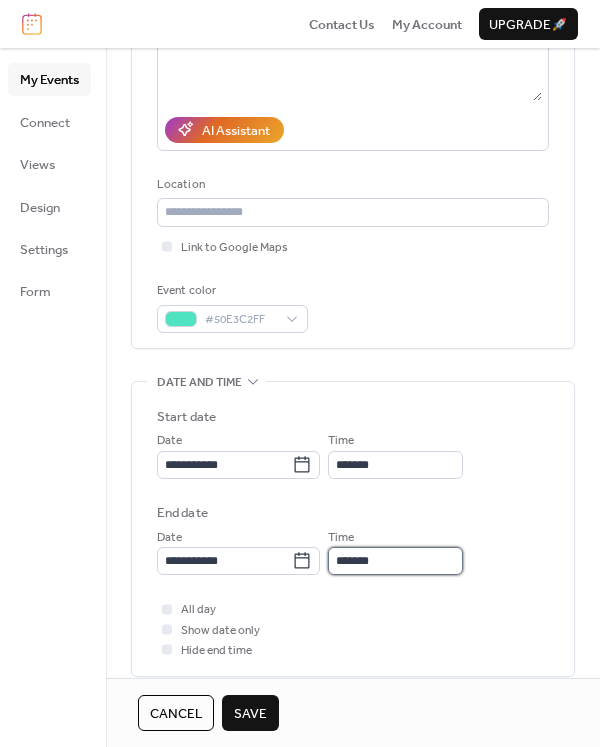 click on "*******" at bounding box center [395, 561] 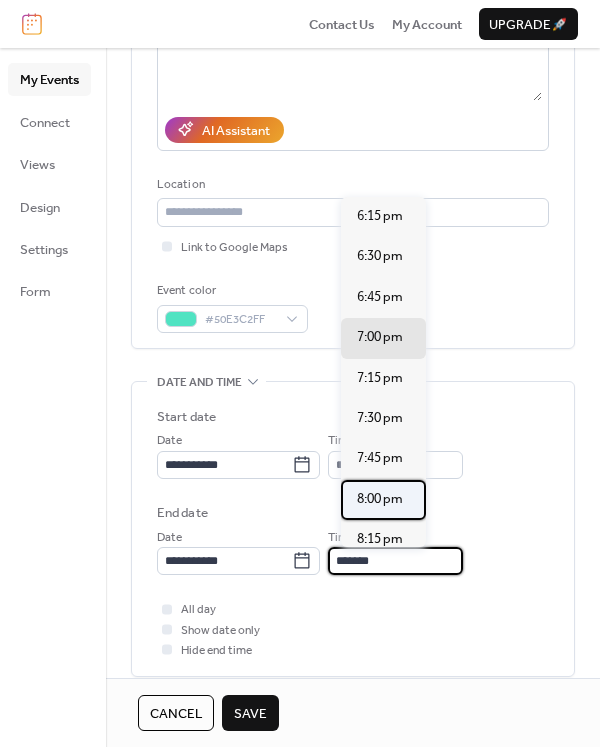 click on "8:00 pm" at bounding box center [380, 499] 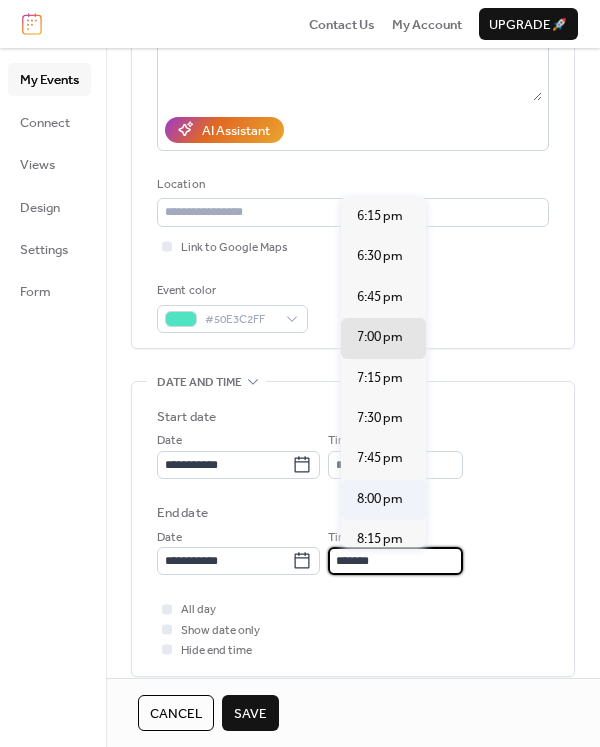 type on "*******" 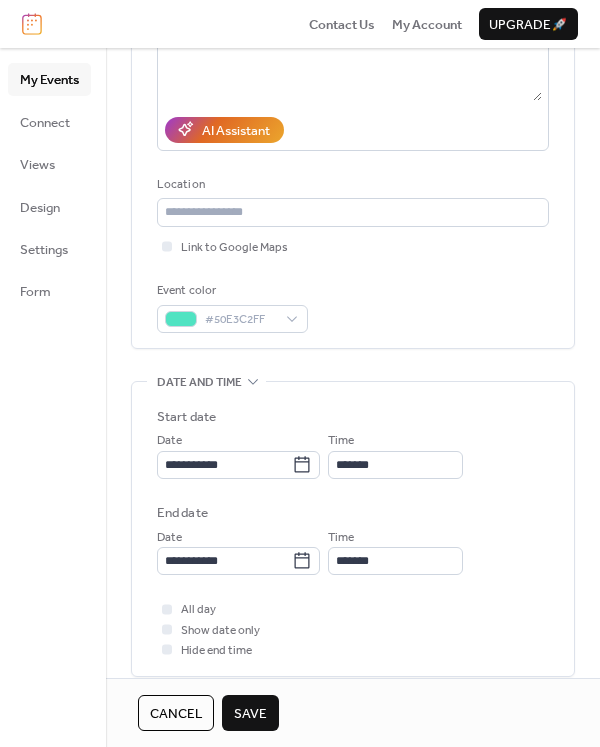 click on "**********" at bounding box center (353, 577) 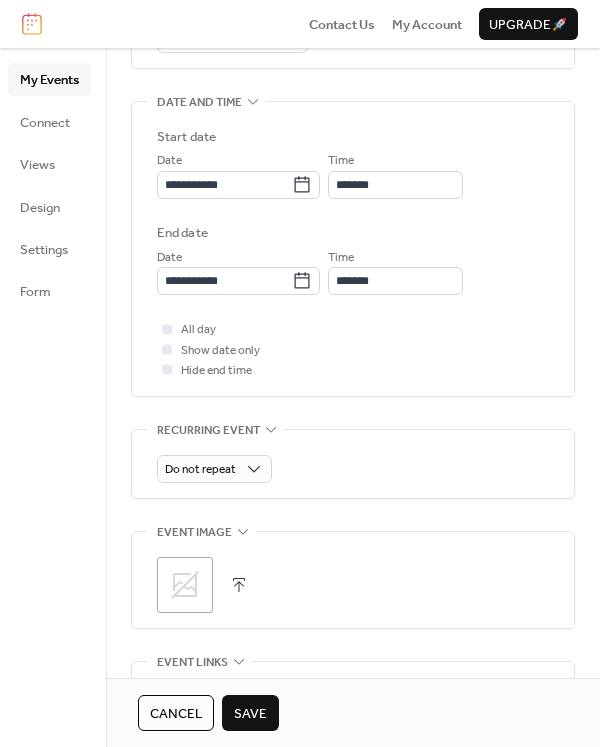 scroll, scrollTop: 600, scrollLeft: 0, axis: vertical 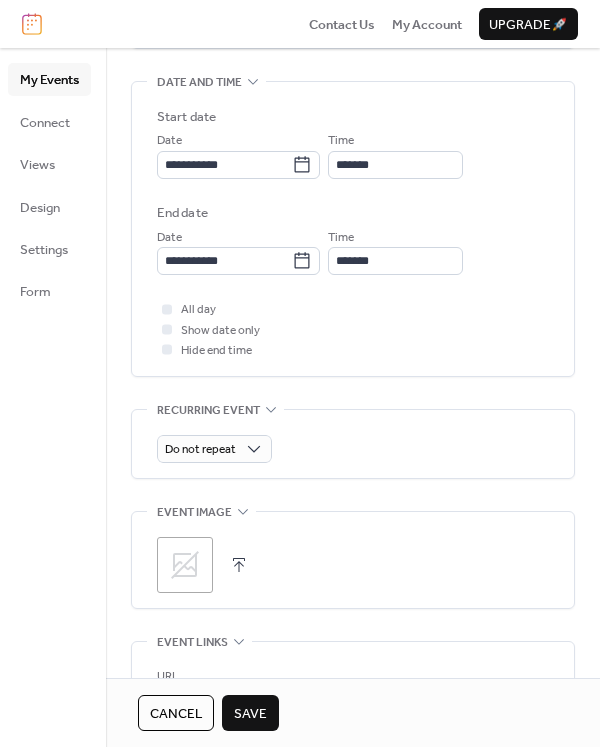 click 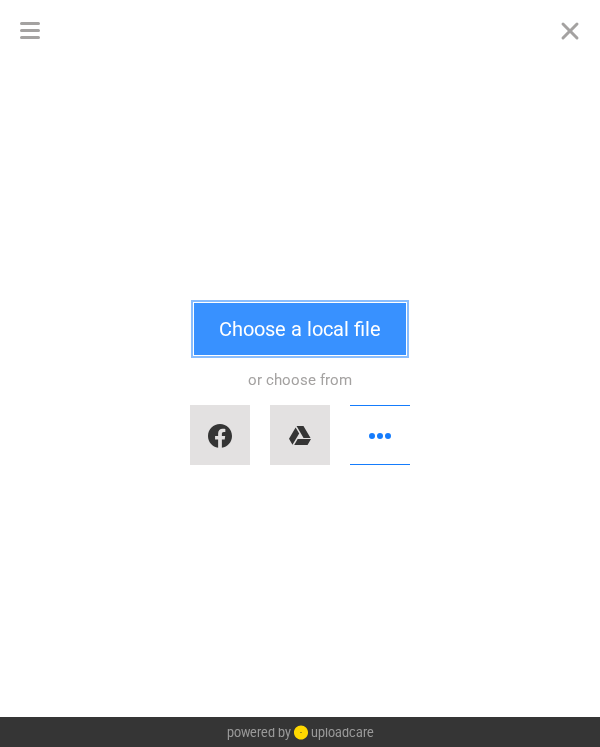 click on "Choose a local file" at bounding box center (300, 329) 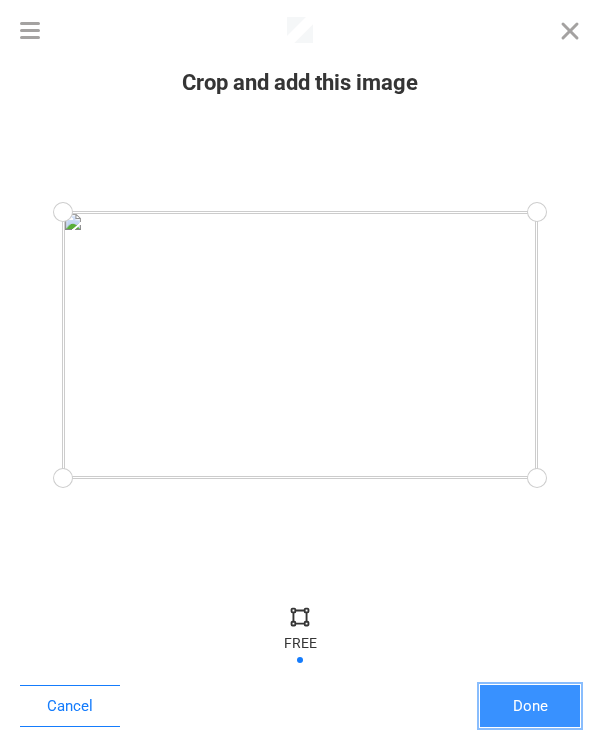 click on "Done" at bounding box center (530, 706) 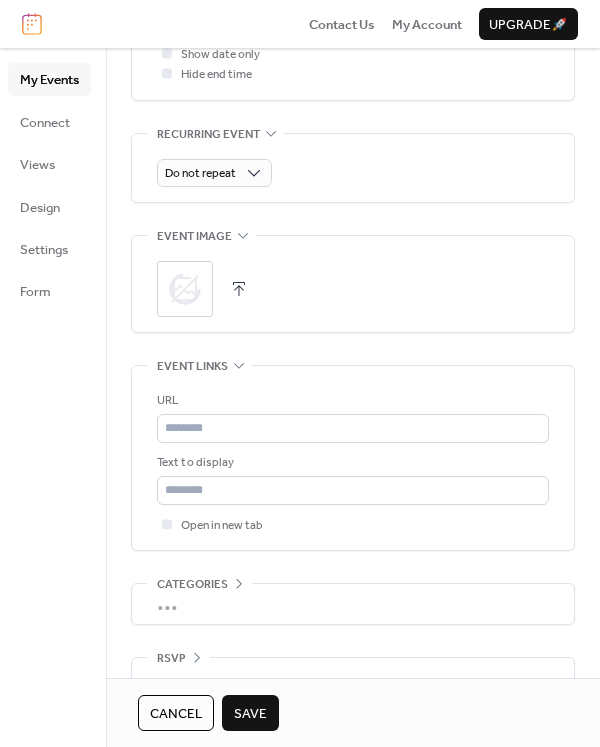scroll, scrollTop: 917, scrollLeft: 0, axis: vertical 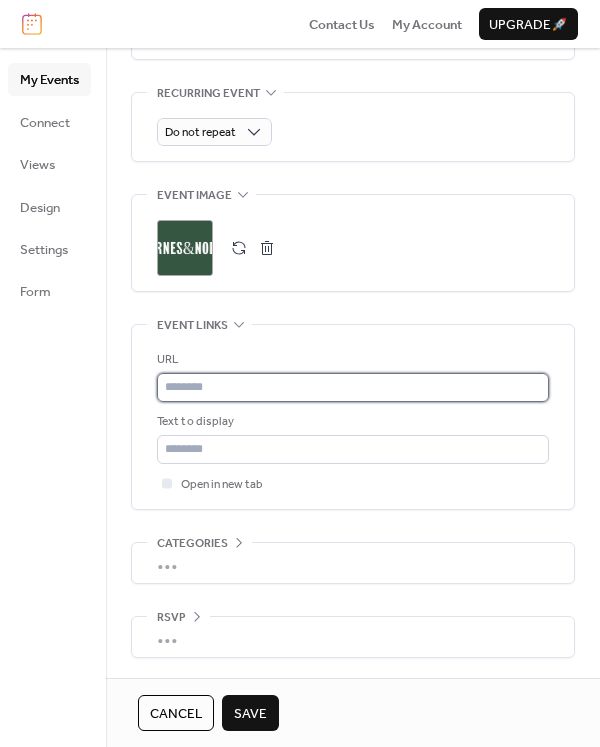 click at bounding box center (353, 387) 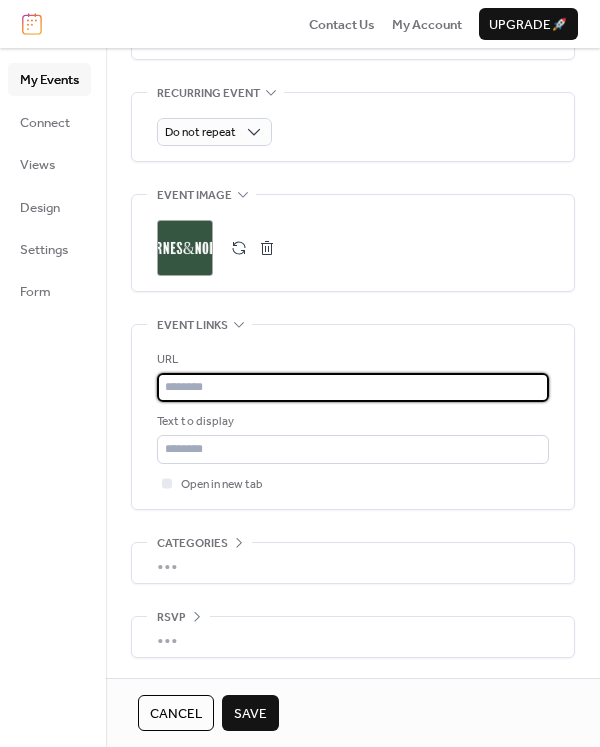 paste on "**********" 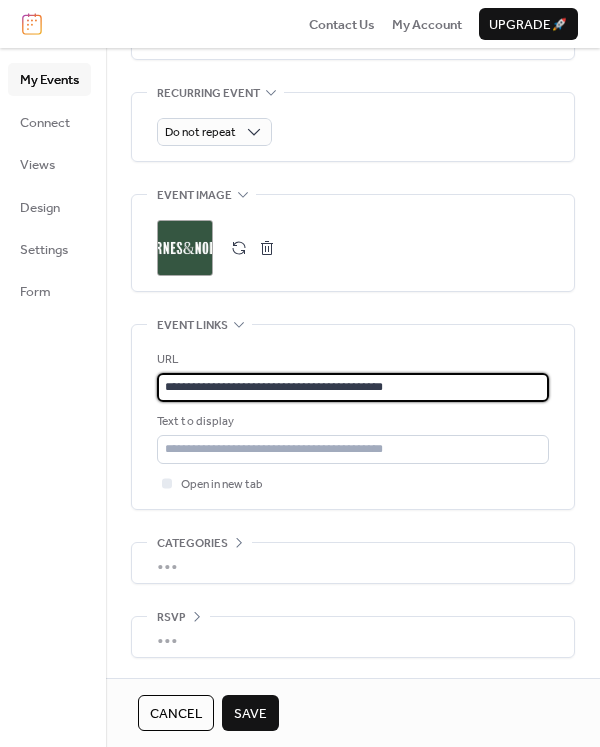 type on "**********" 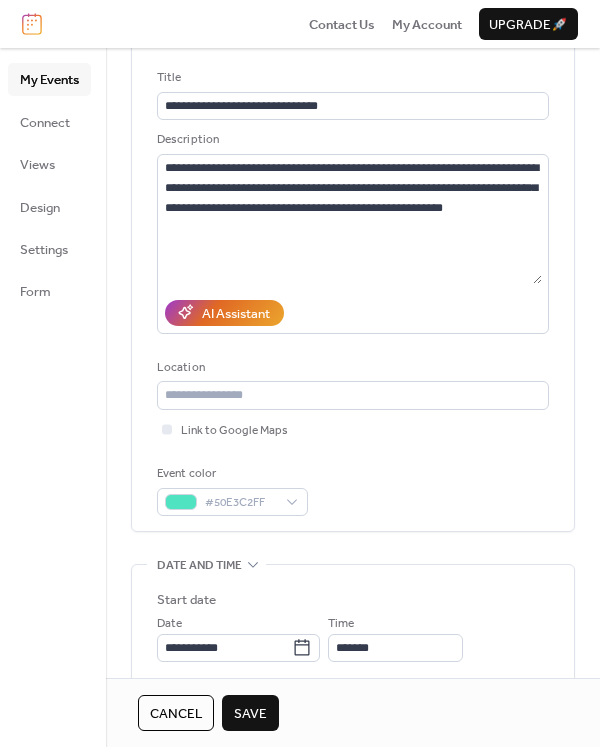 scroll, scrollTop: 17, scrollLeft: 0, axis: vertical 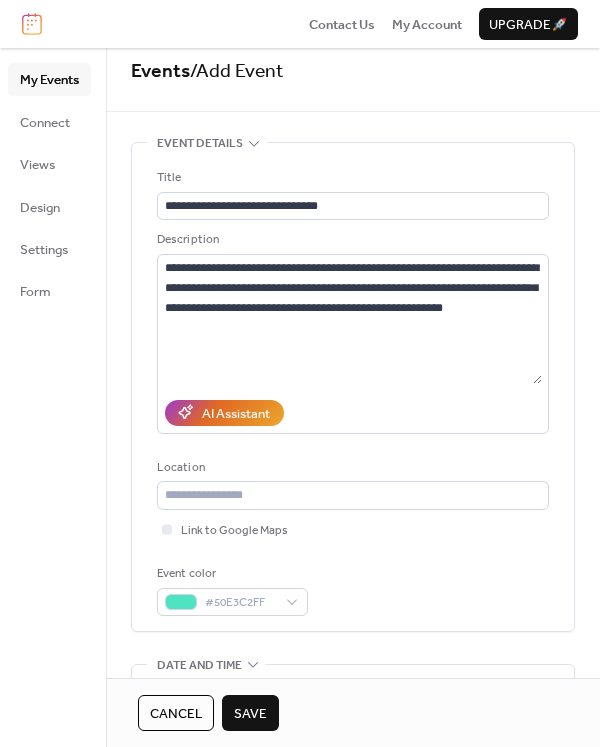 click on "Save" at bounding box center [250, 714] 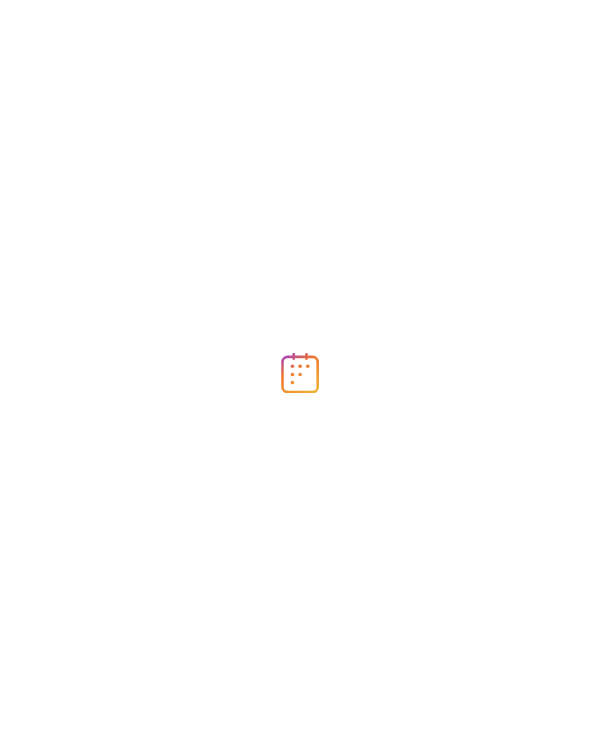 scroll, scrollTop: 0, scrollLeft: 0, axis: both 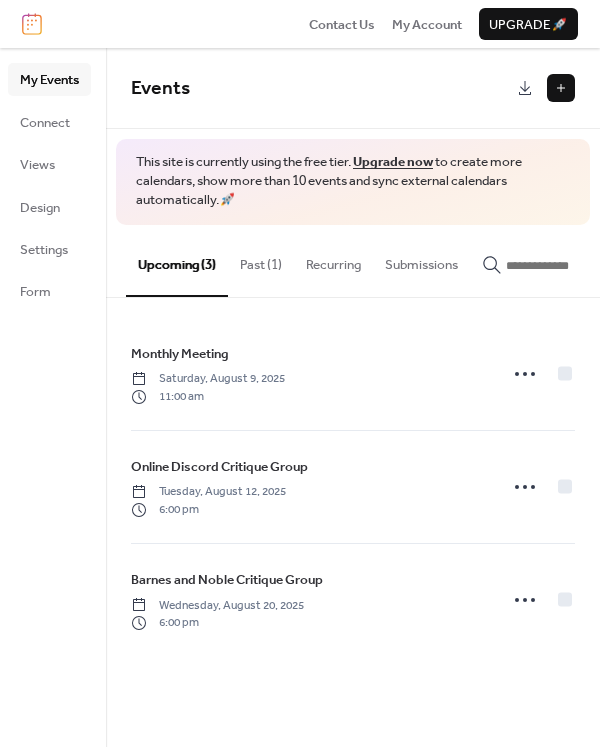 click at bounding box center [561, 88] 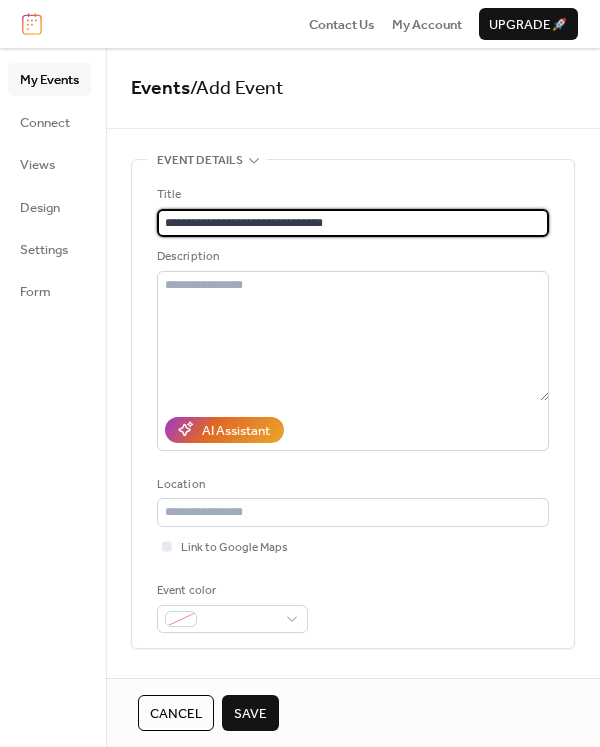 type on "**********" 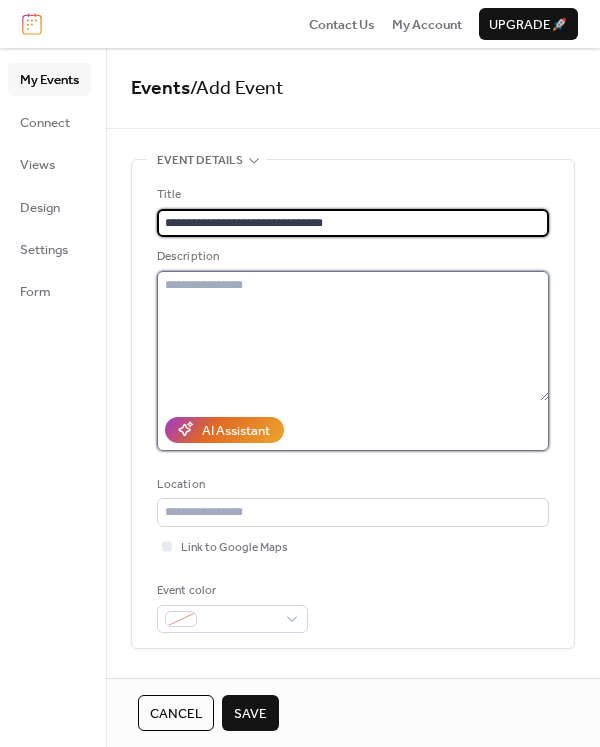 drag, startPoint x: 409, startPoint y: 309, endPoint x: 414, endPoint y: 329, distance: 20.615528 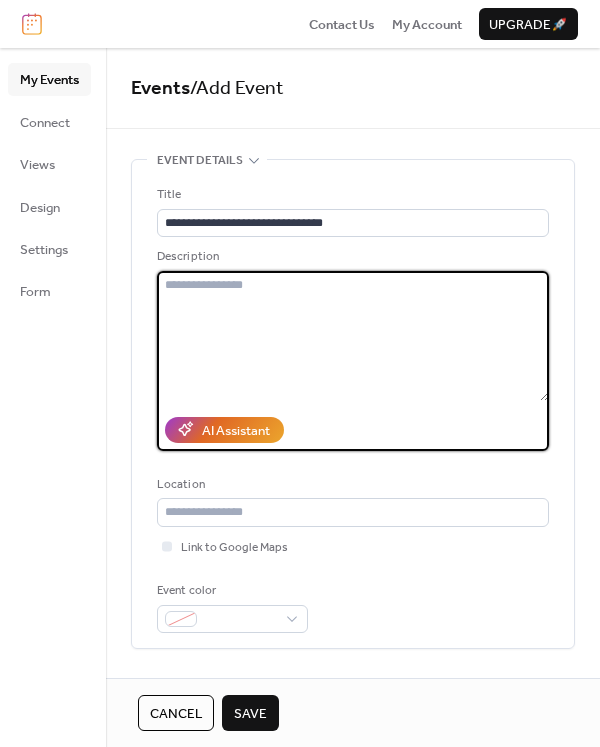 scroll, scrollTop: 400, scrollLeft: 0, axis: vertical 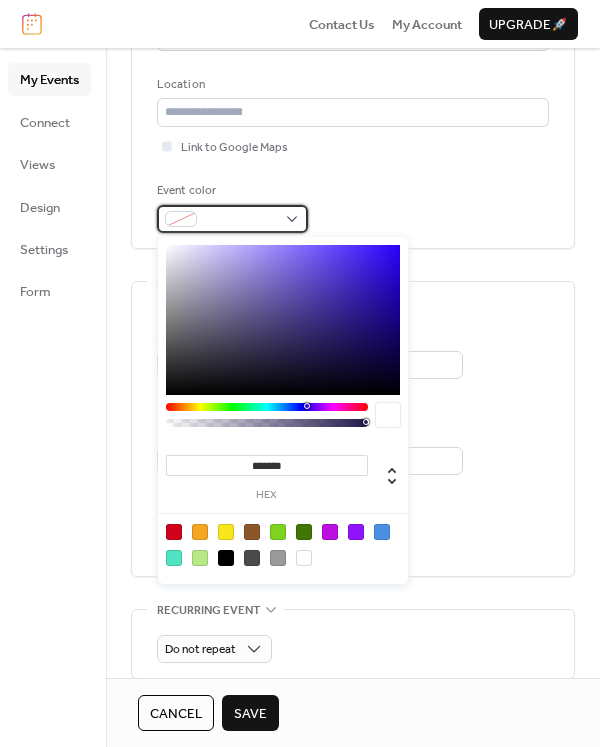 click at bounding box center [240, 220] 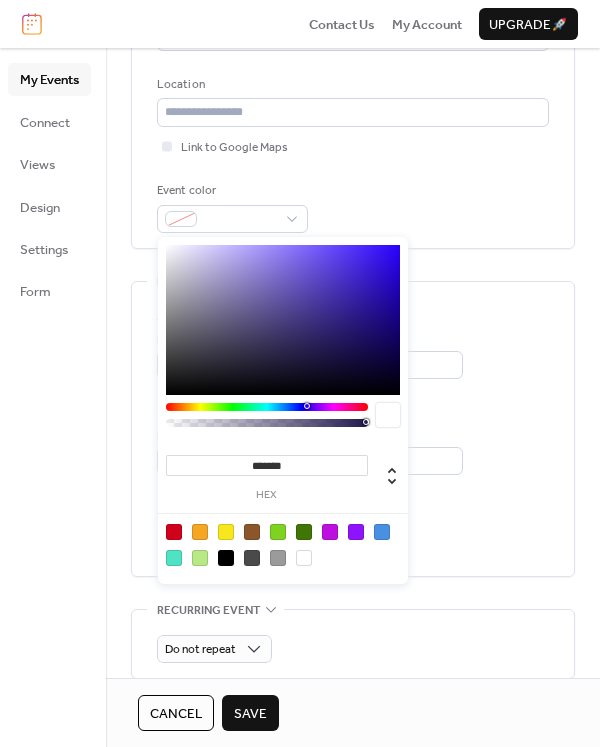 click at bounding box center [382, 532] 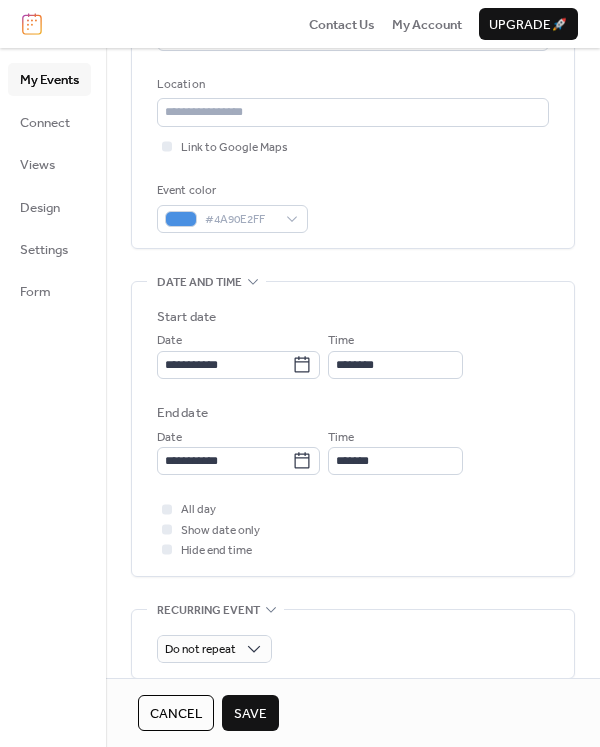 click on "Save" at bounding box center [250, 714] 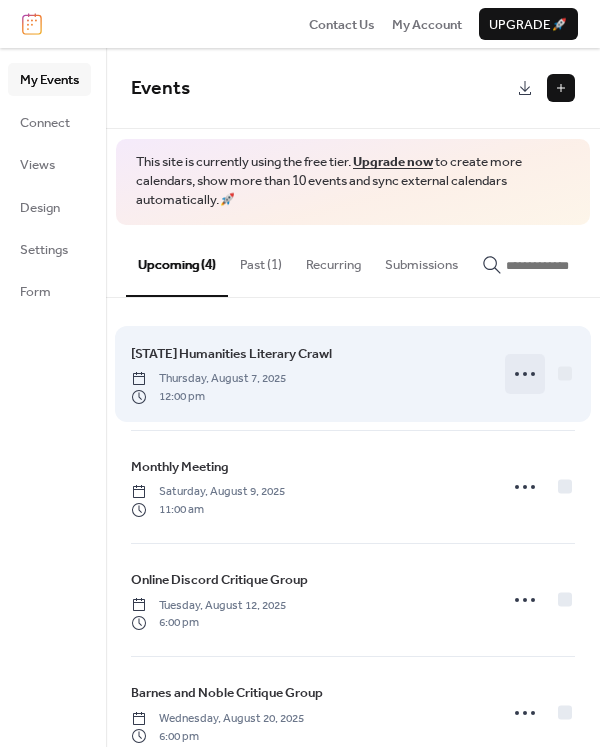 click 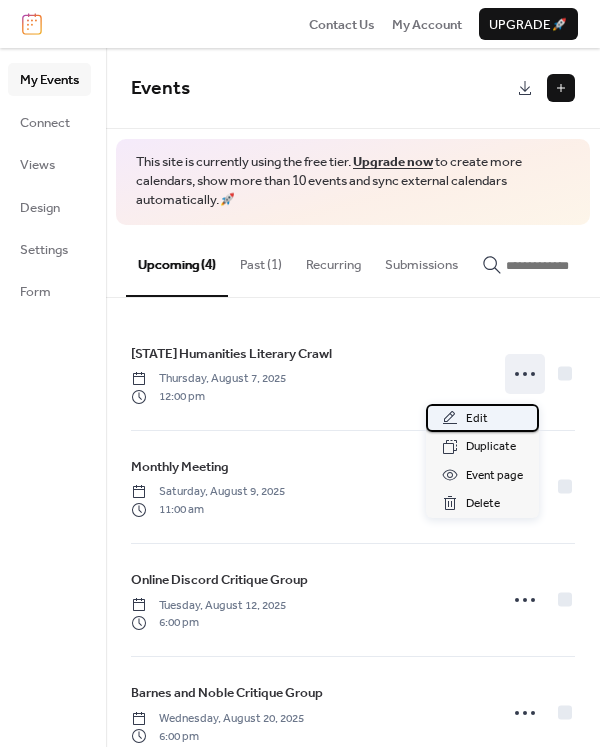 click on "Edit" at bounding box center [482, 418] 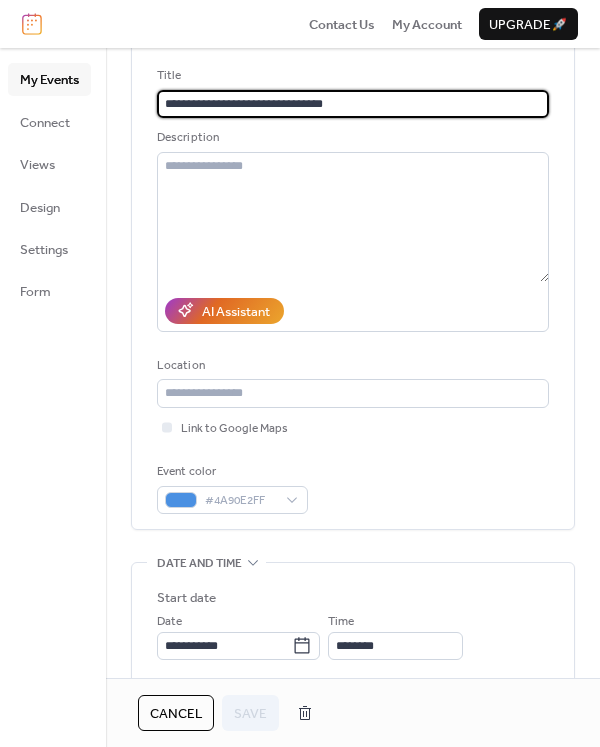 scroll, scrollTop: 300, scrollLeft: 0, axis: vertical 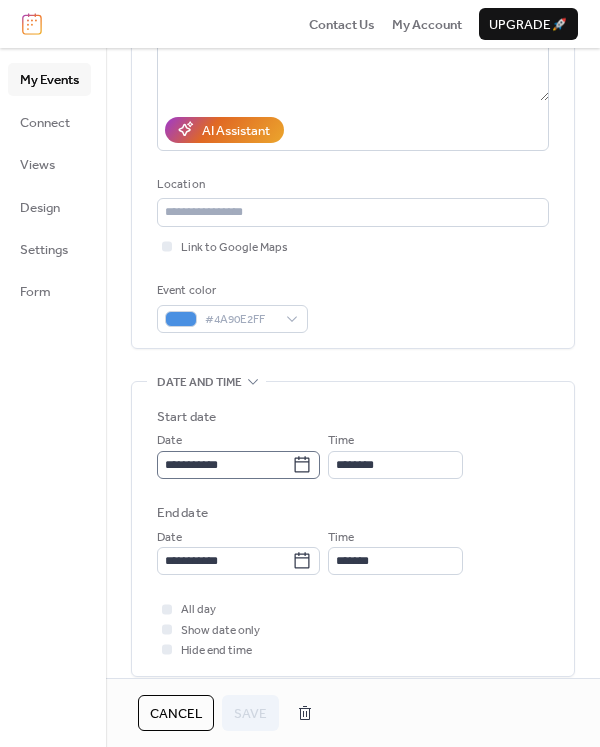 click 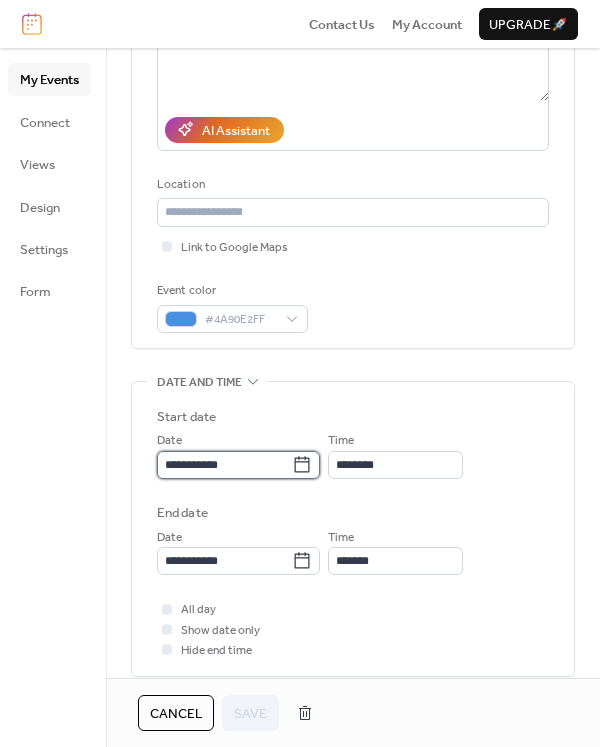 click on "**********" at bounding box center (224, 465) 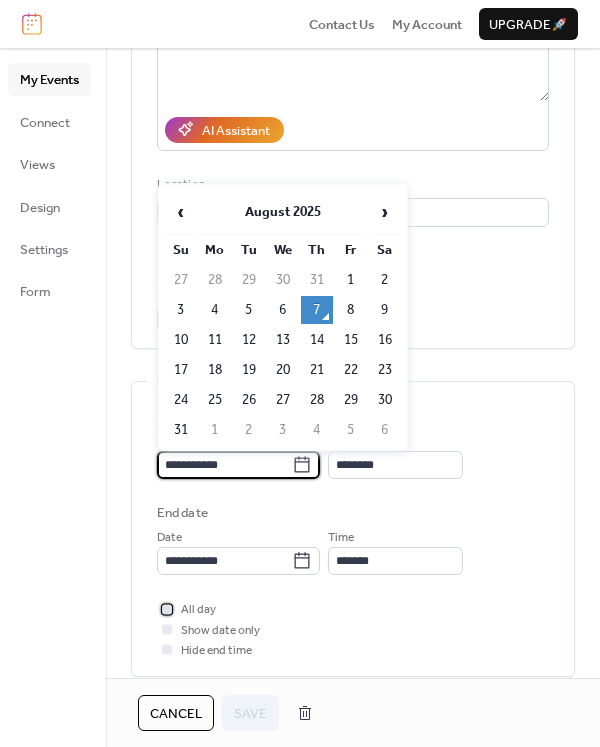 click at bounding box center [167, 609] 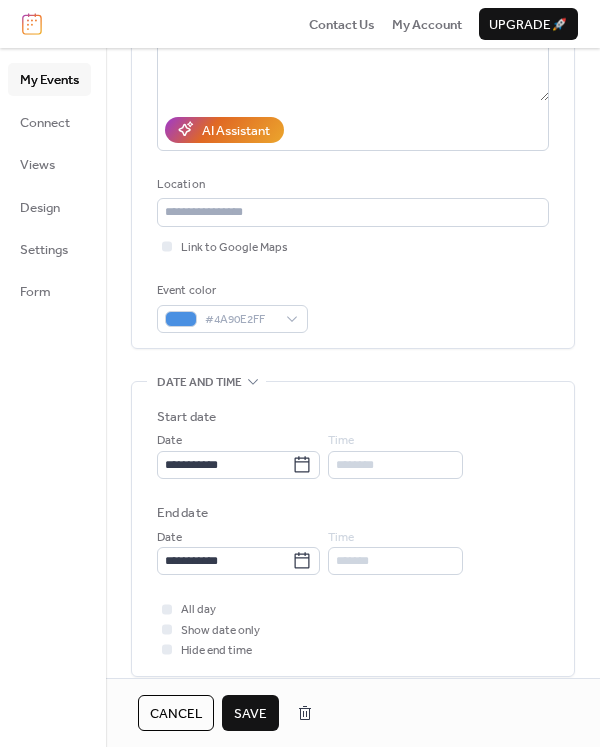 click on "**********" at bounding box center (353, 551) 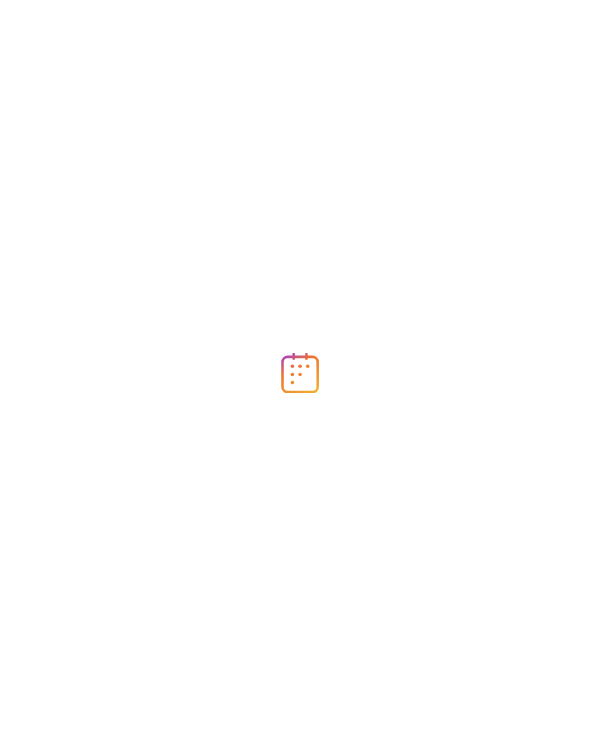 scroll, scrollTop: 0, scrollLeft: 0, axis: both 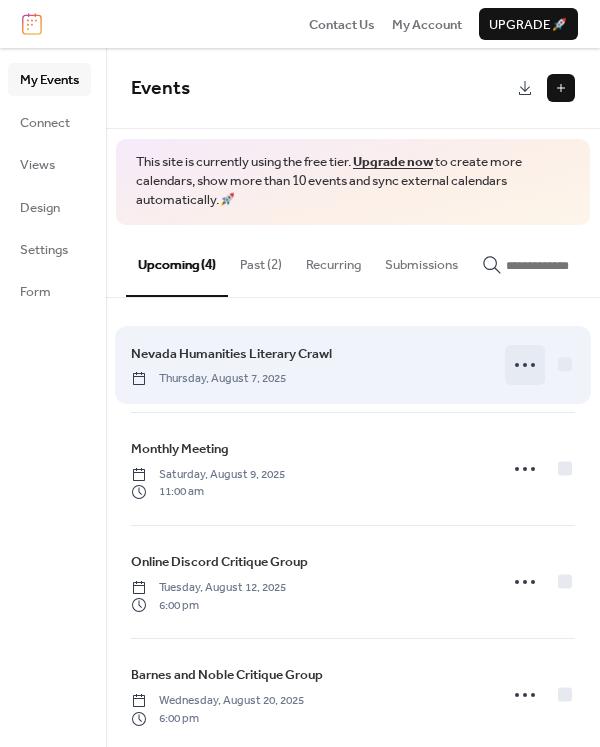 click 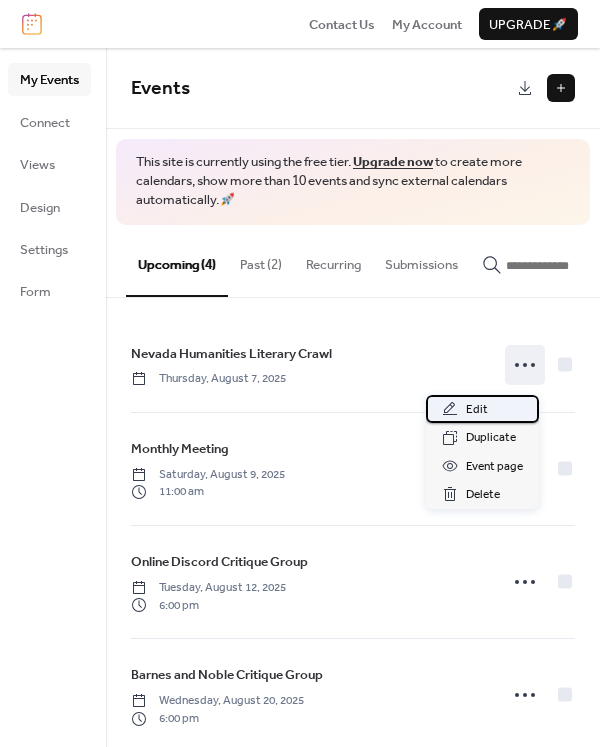 click on "Edit" at bounding box center [482, 409] 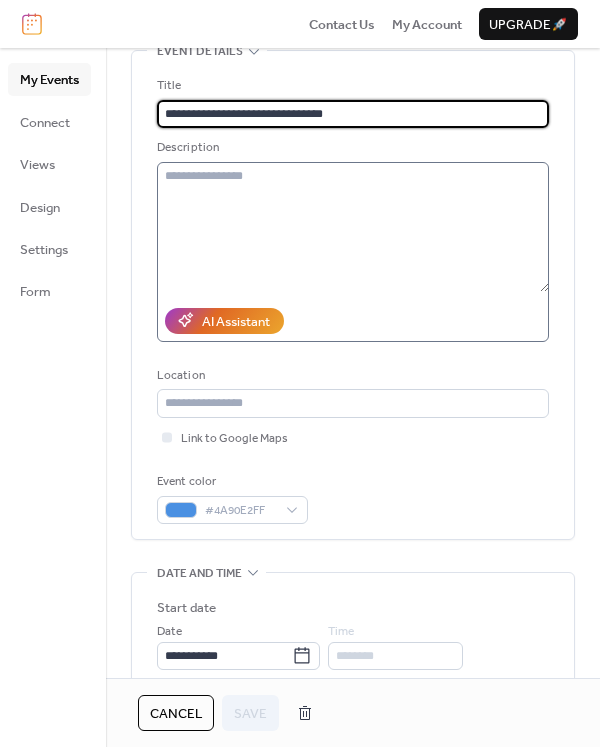 scroll, scrollTop: 300, scrollLeft: 0, axis: vertical 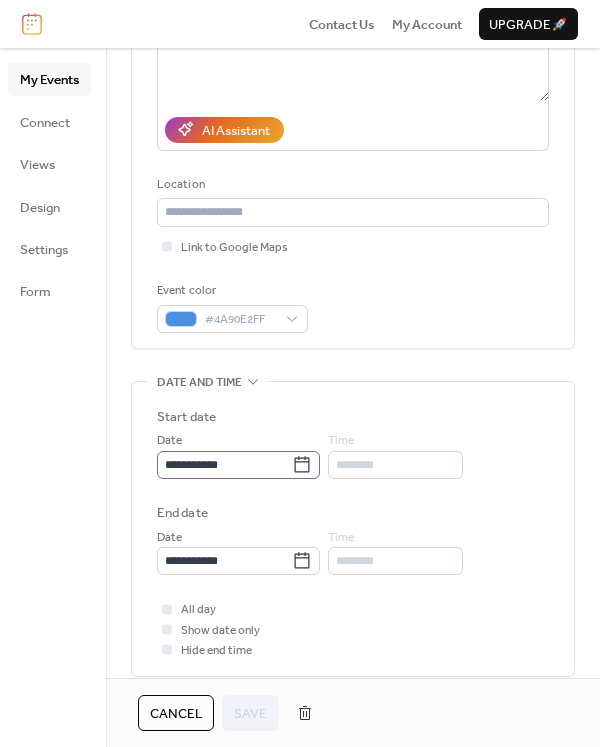 click 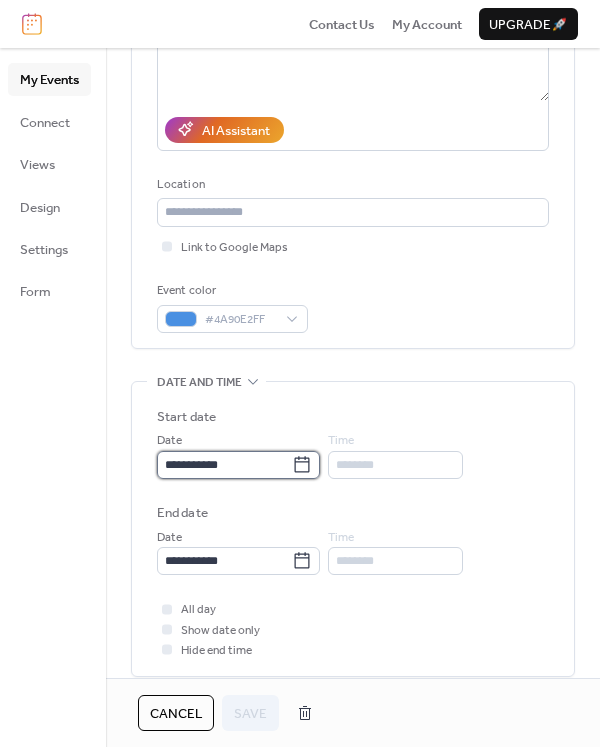 click on "**********" at bounding box center (224, 465) 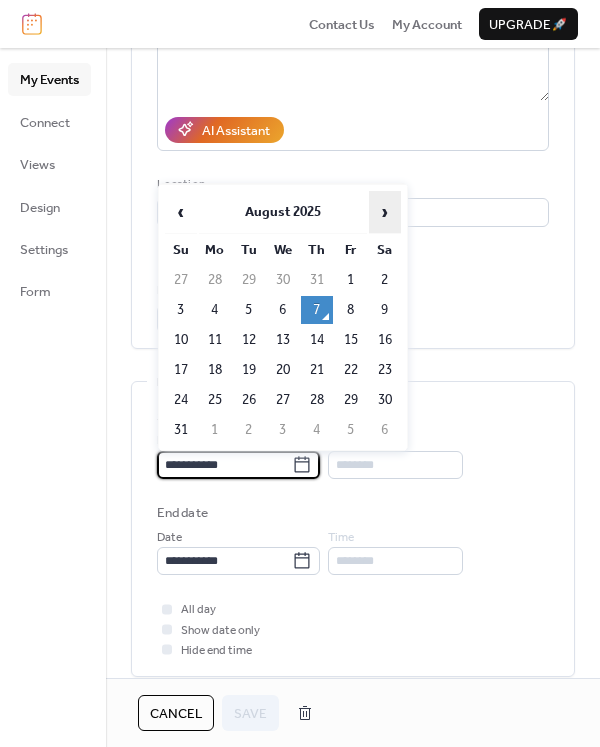 click on "›" at bounding box center (385, 212) 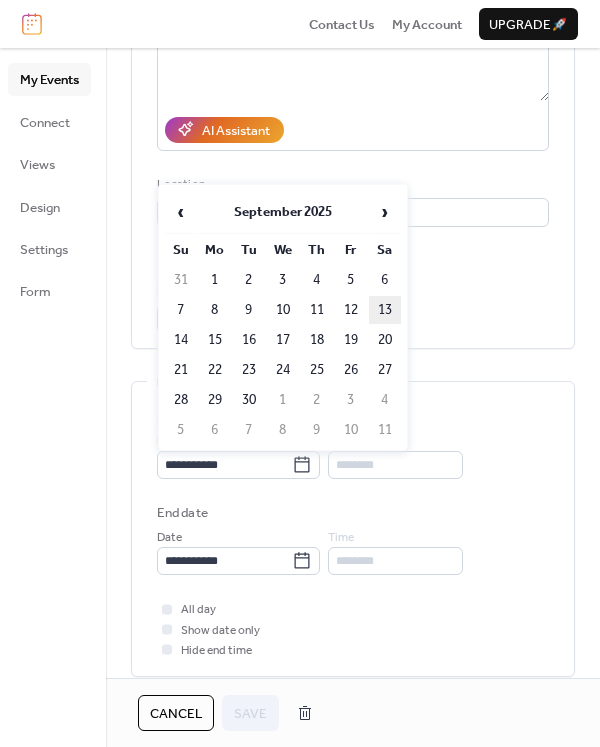 click on "13" at bounding box center (385, 310) 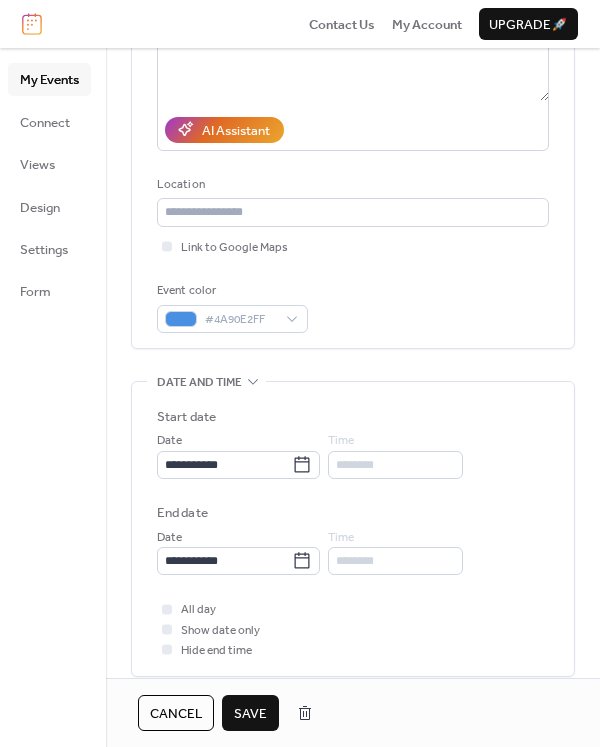 click on "Save" at bounding box center [250, 714] 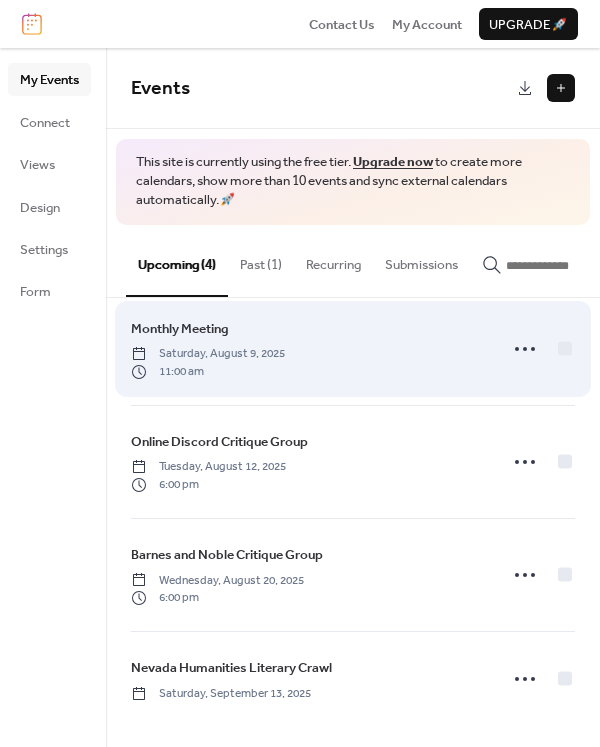 scroll, scrollTop: 31, scrollLeft: 0, axis: vertical 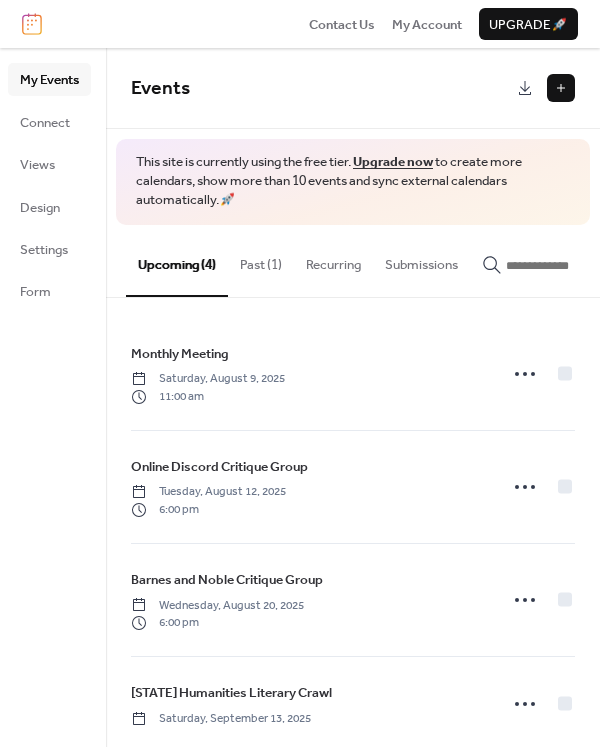 click at bounding box center [561, 88] 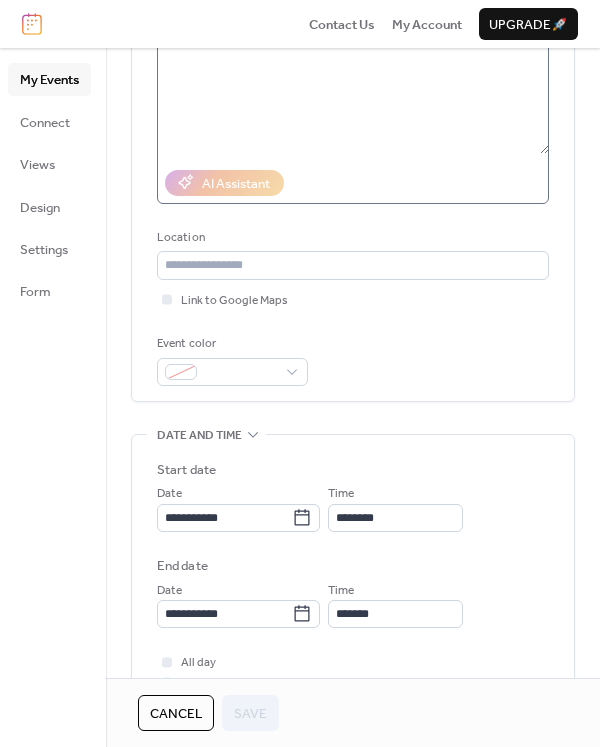 scroll, scrollTop: 400, scrollLeft: 0, axis: vertical 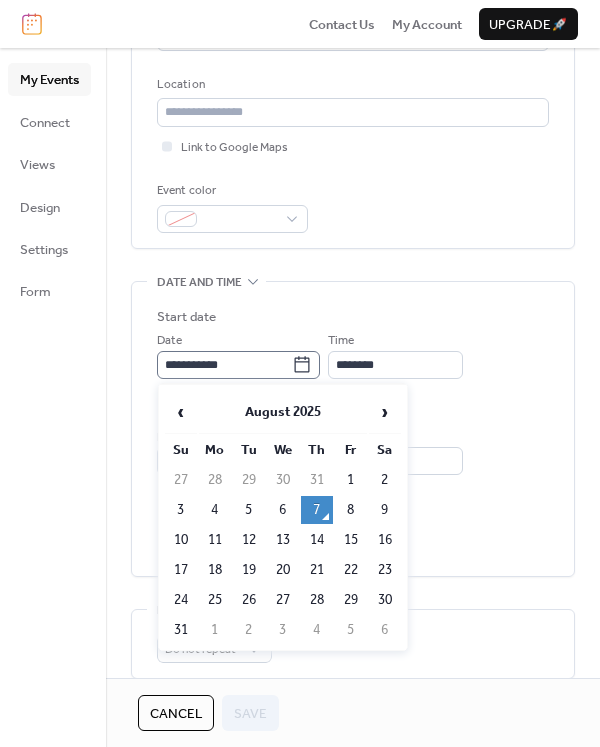 click 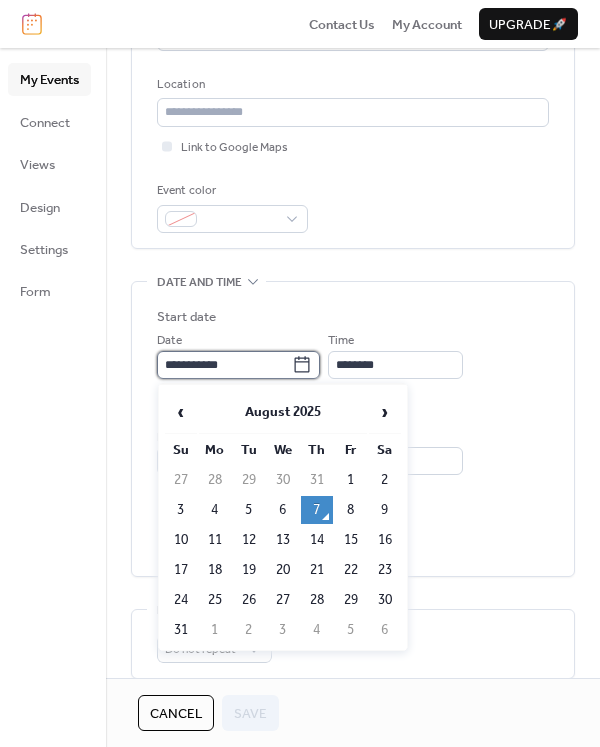 click on "**********" at bounding box center [224, 365] 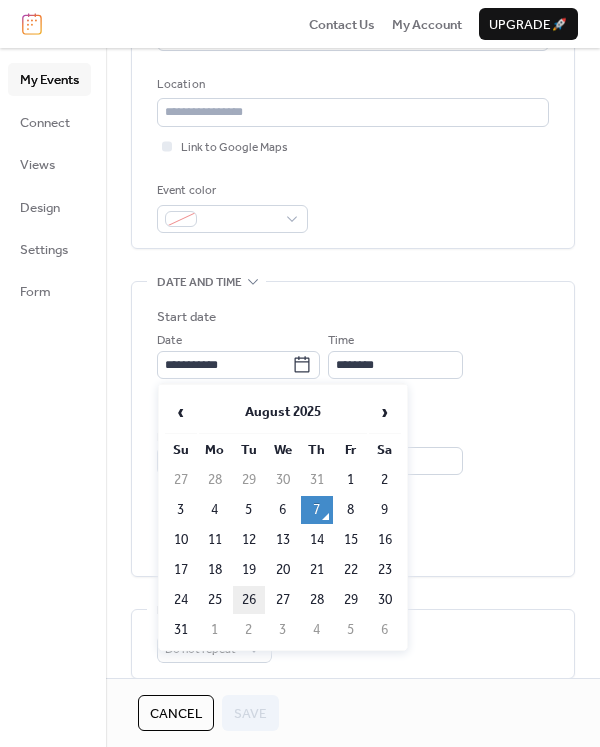 click on "26" at bounding box center [249, 600] 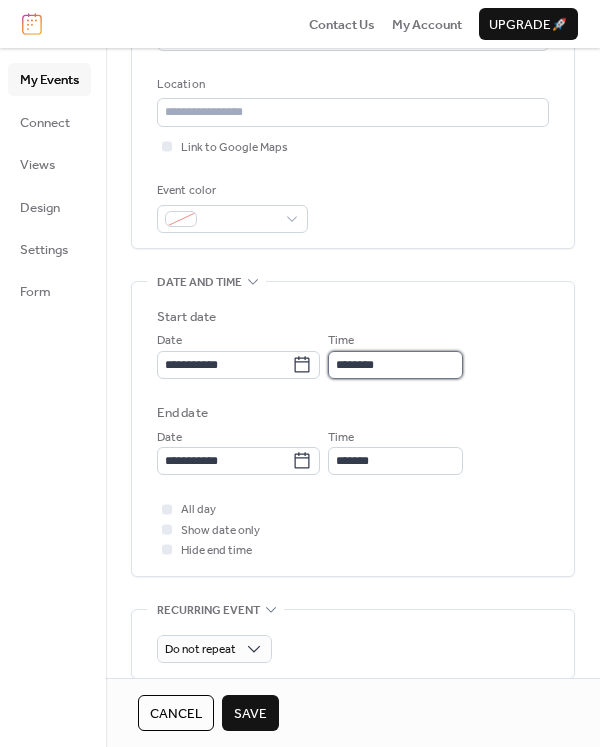 click on "********" at bounding box center [395, 365] 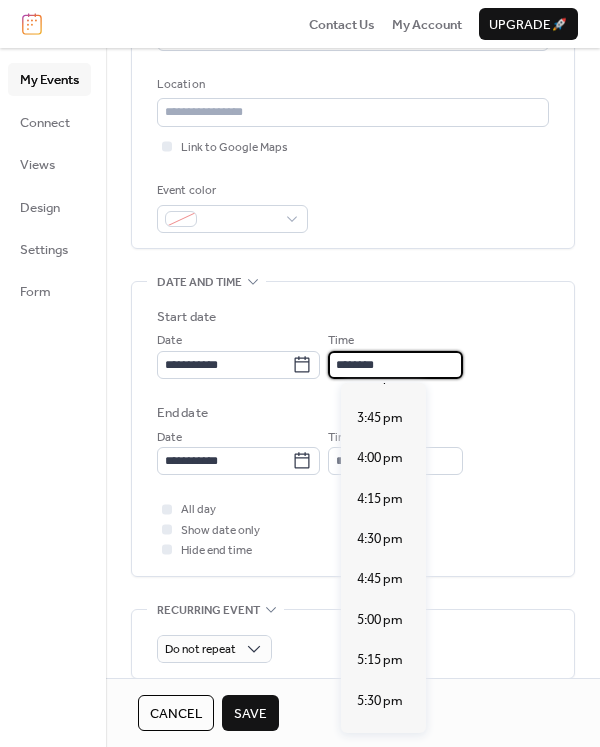scroll, scrollTop: 2740, scrollLeft: 0, axis: vertical 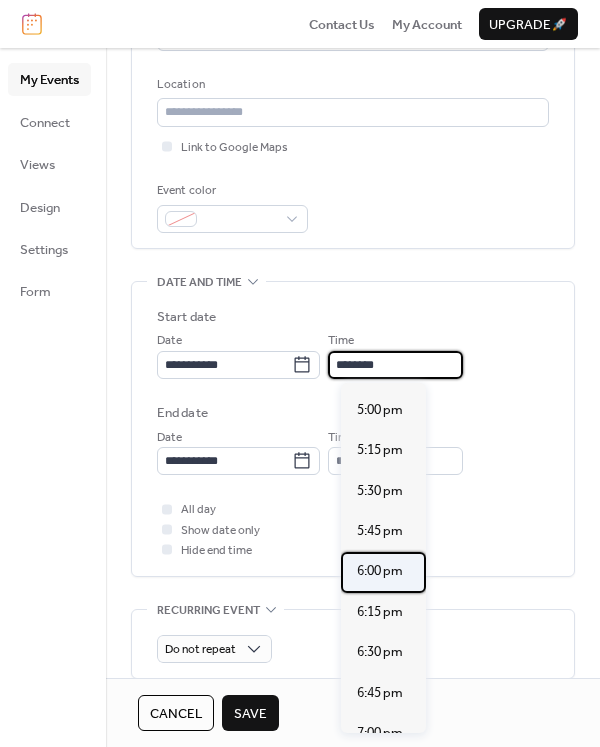 click on "6:00 pm" at bounding box center (380, 571) 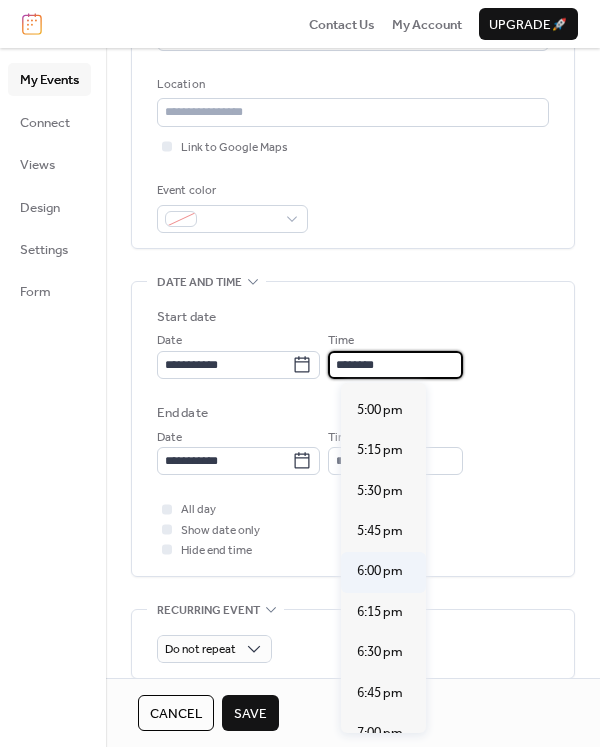 type on "*******" 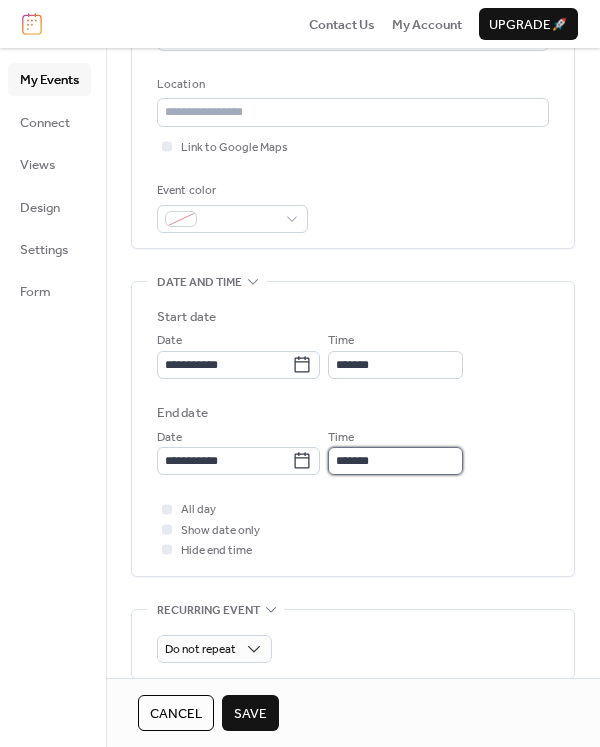 click on "*******" at bounding box center (395, 461) 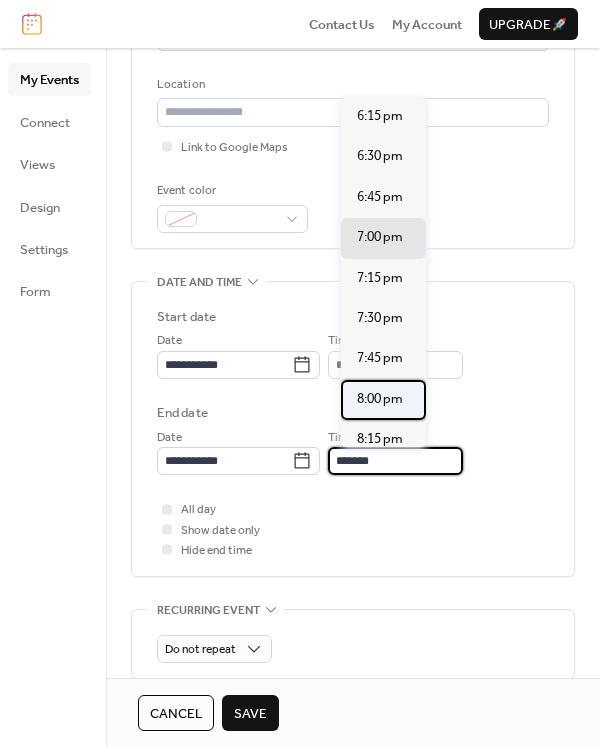 click on "8:00 pm" at bounding box center (383, 400) 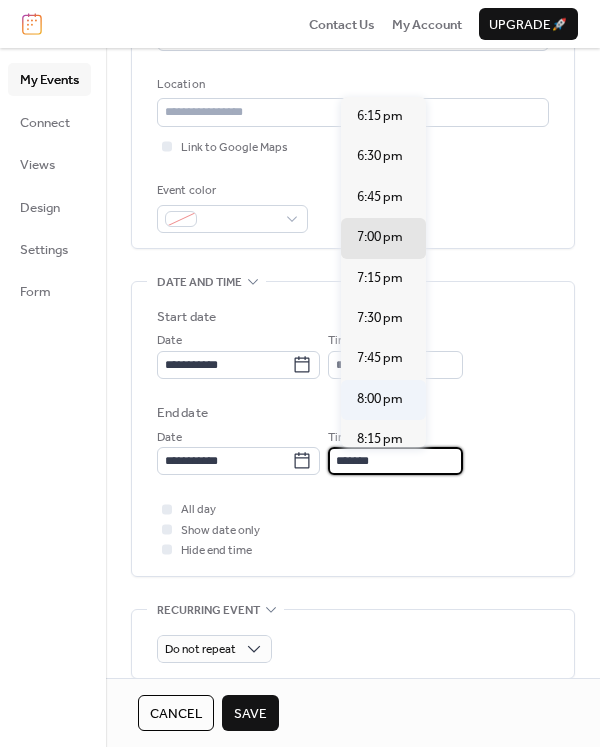 type on "*******" 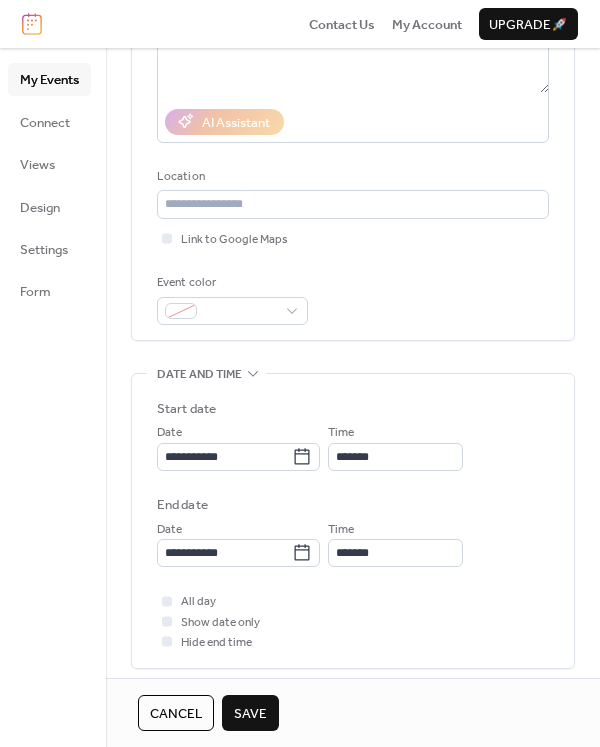 scroll, scrollTop: 0, scrollLeft: 0, axis: both 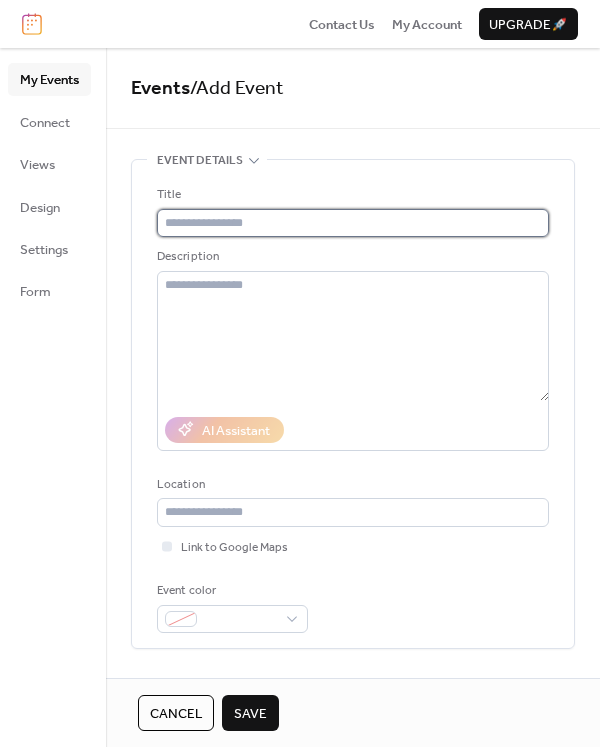 click at bounding box center (353, 223) 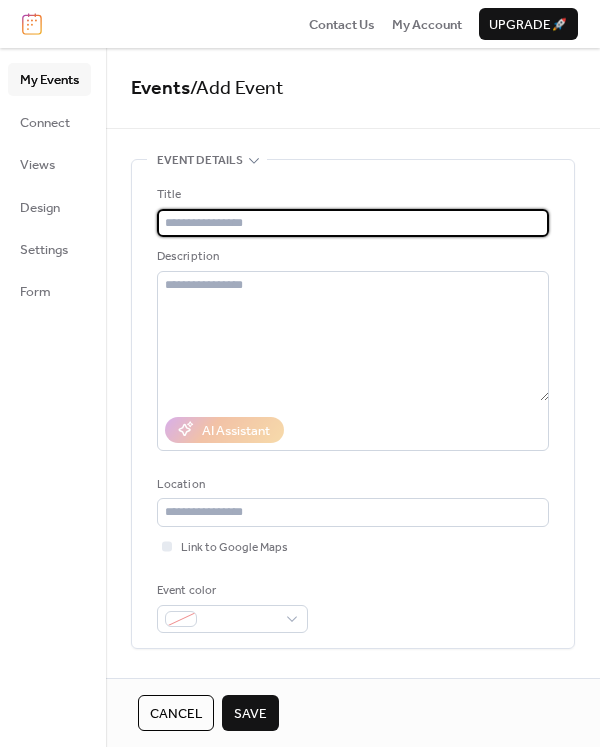 type on "*" 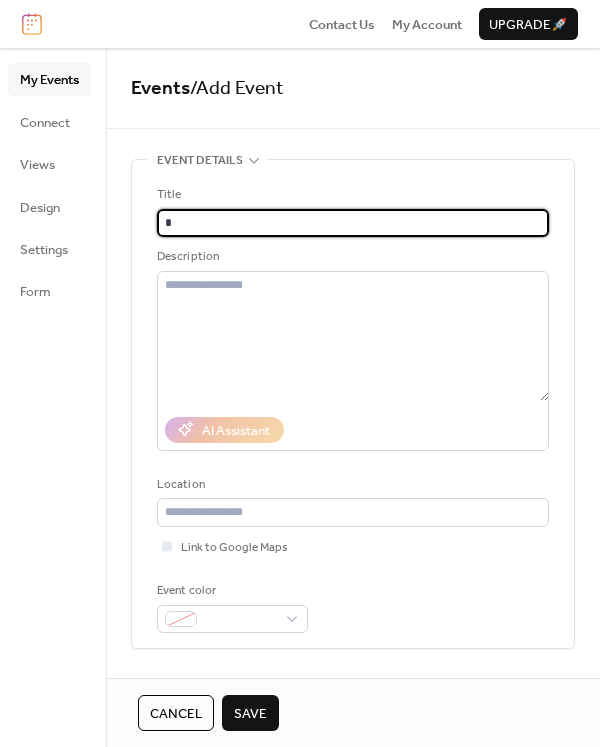 type on "**********" 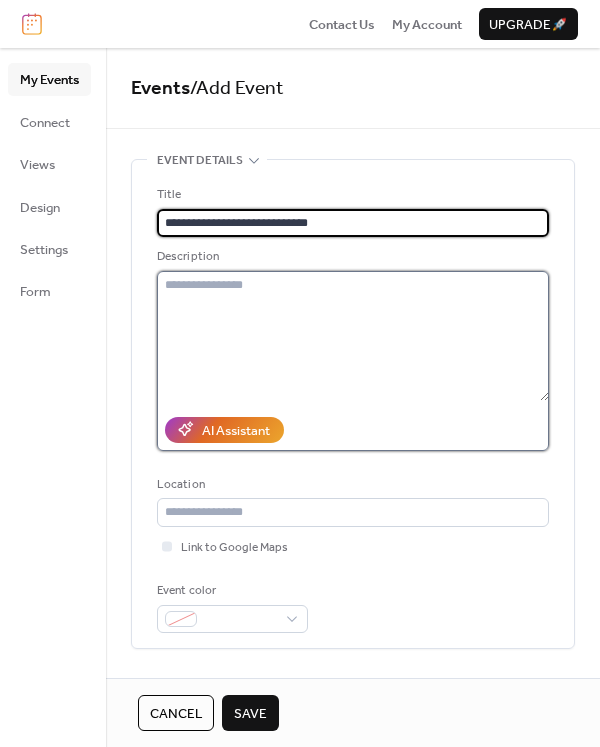 click at bounding box center (353, 336) 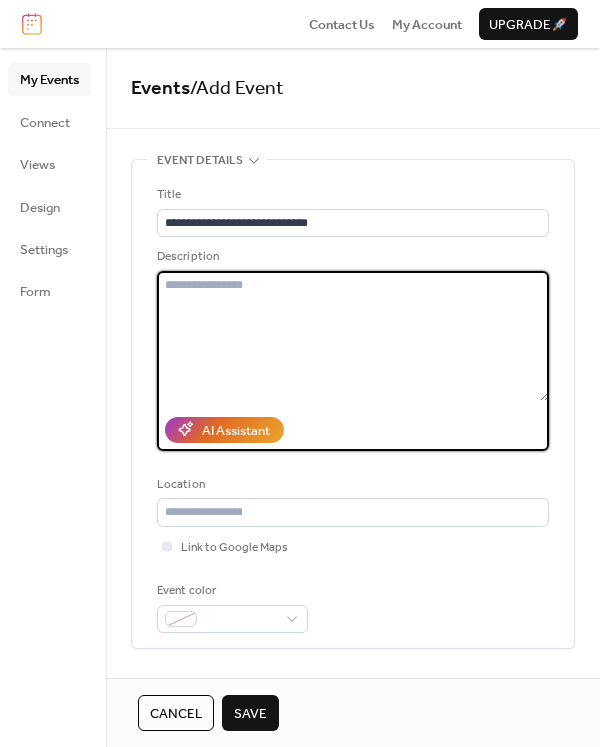 paste on "**********" 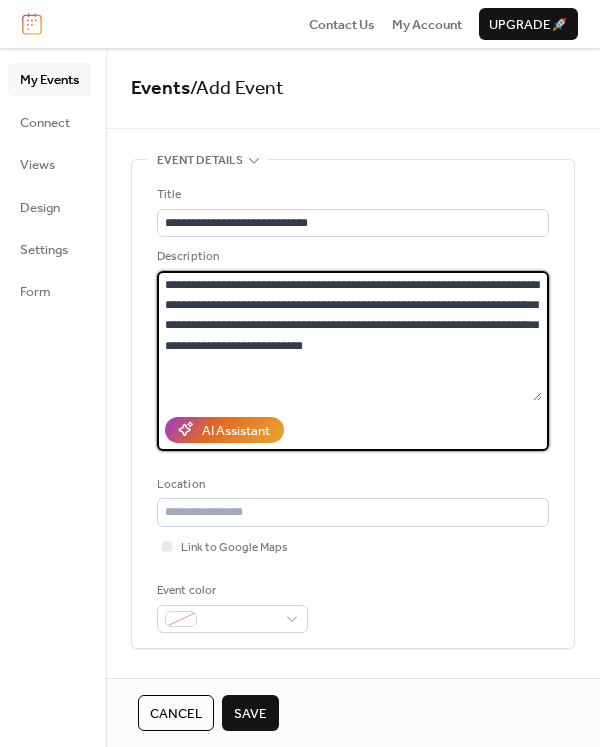 type on "**********" 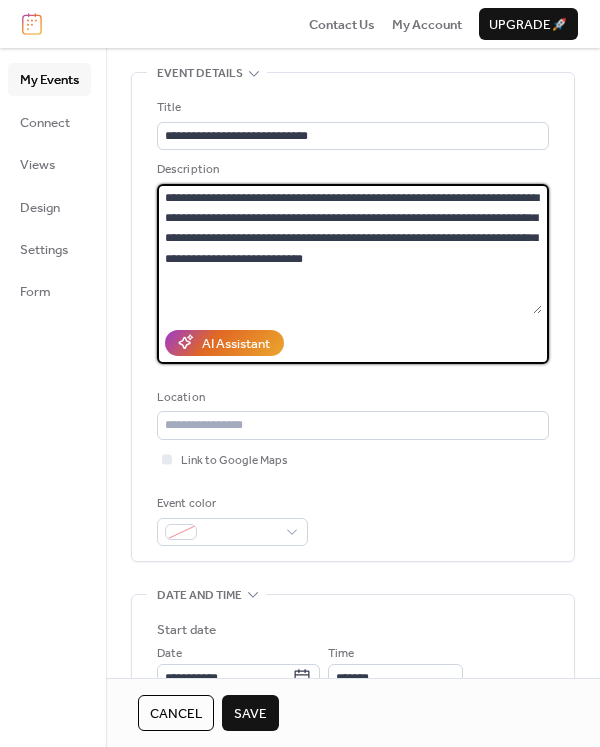 scroll, scrollTop: 200, scrollLeft: 0, axis: vertical 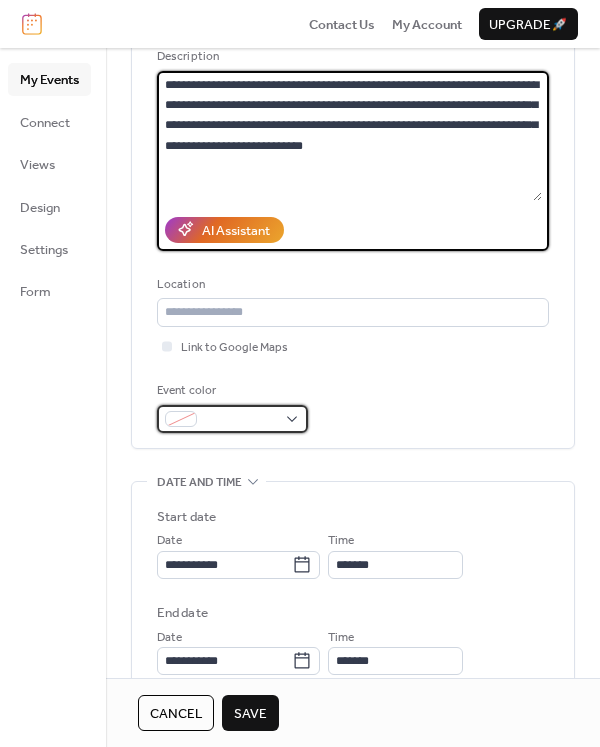 click at bounding box center [240, 420] 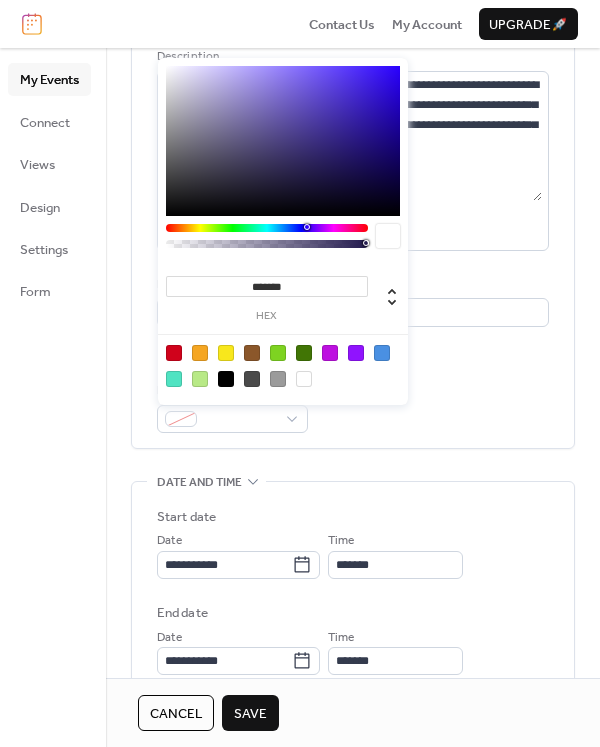 click at bounding box center (200, 379) 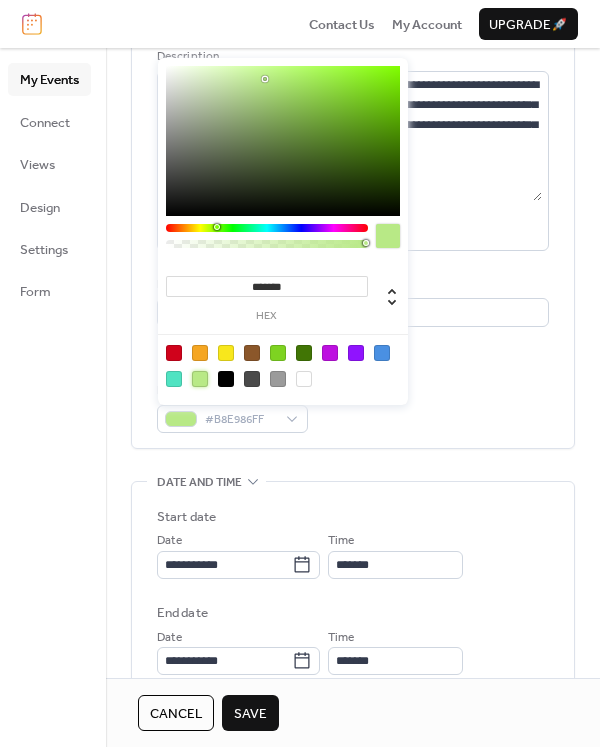 click on "**********" at bounding box center [353, 204] 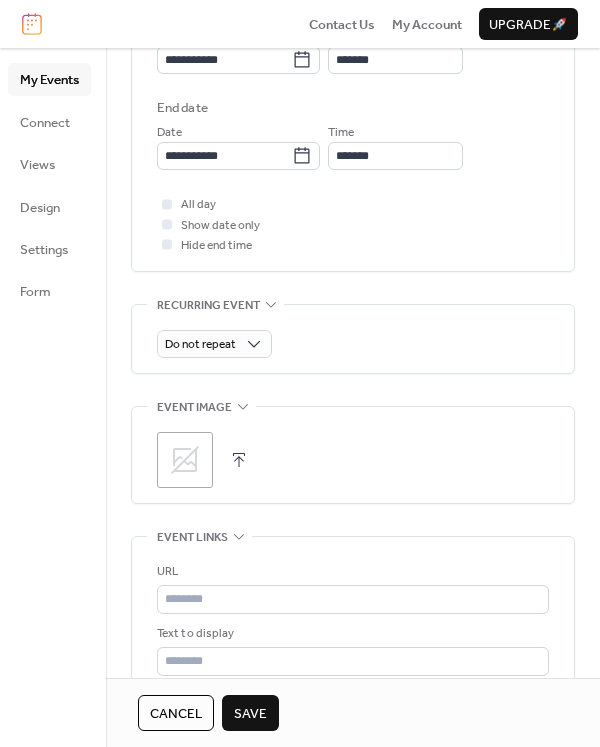 scroll, scrollTop: 800, scrollLeft: 0, axis: vertical 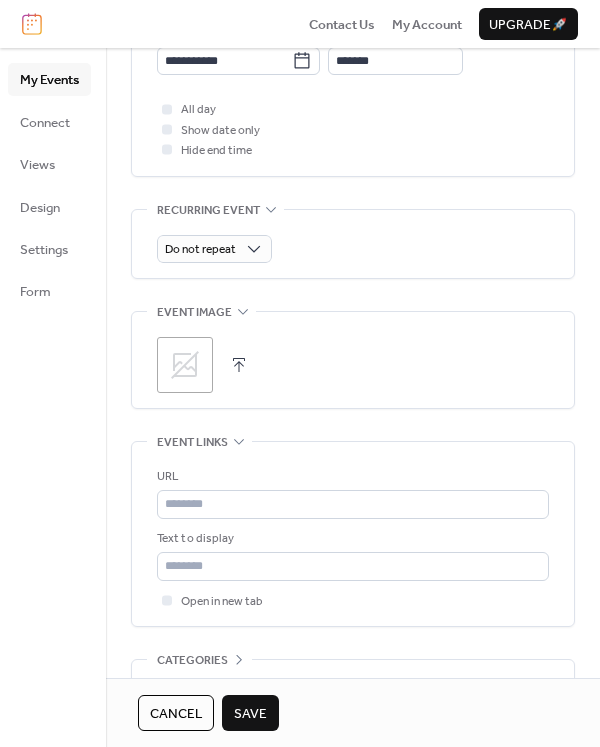 click 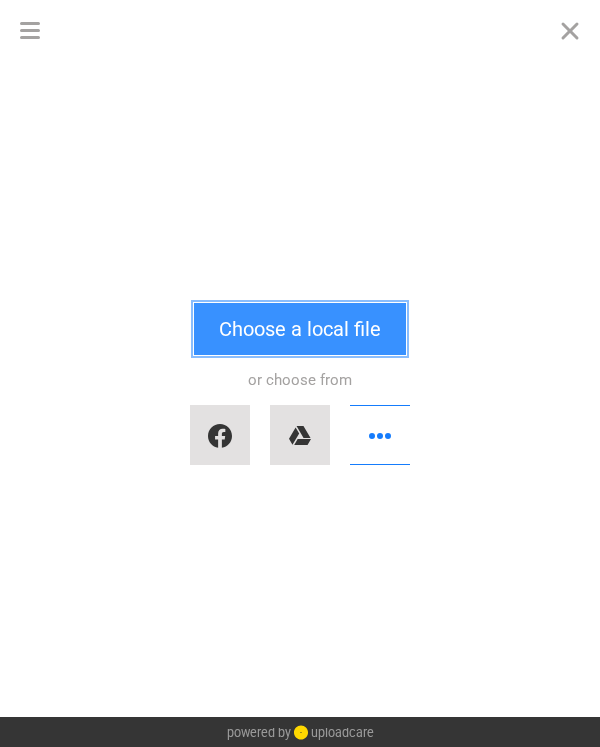 click on "Choose a local file" at bounding box center (300, 329) 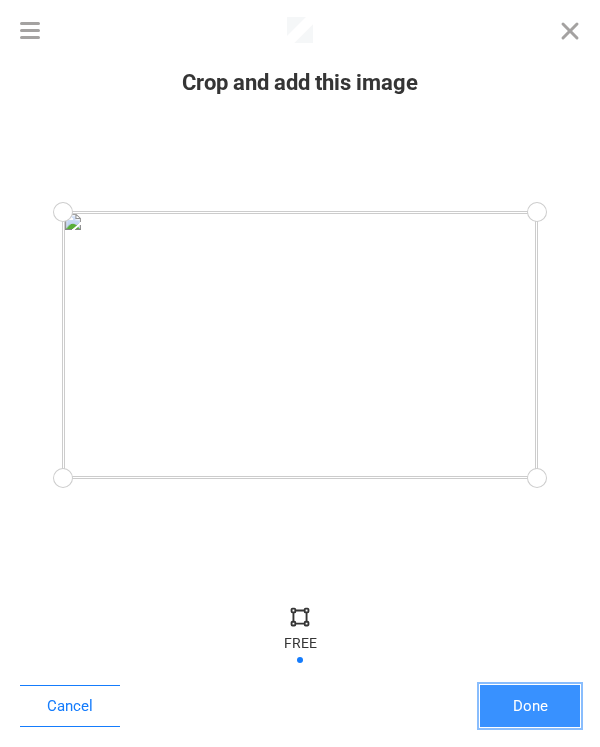 click on "Done" at bounding box center [530, 706] 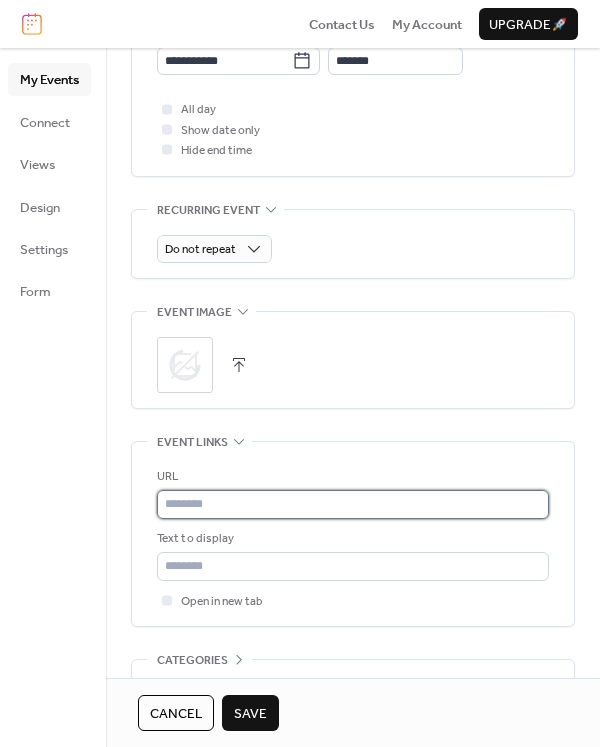 click at bounding box center (353, 504) 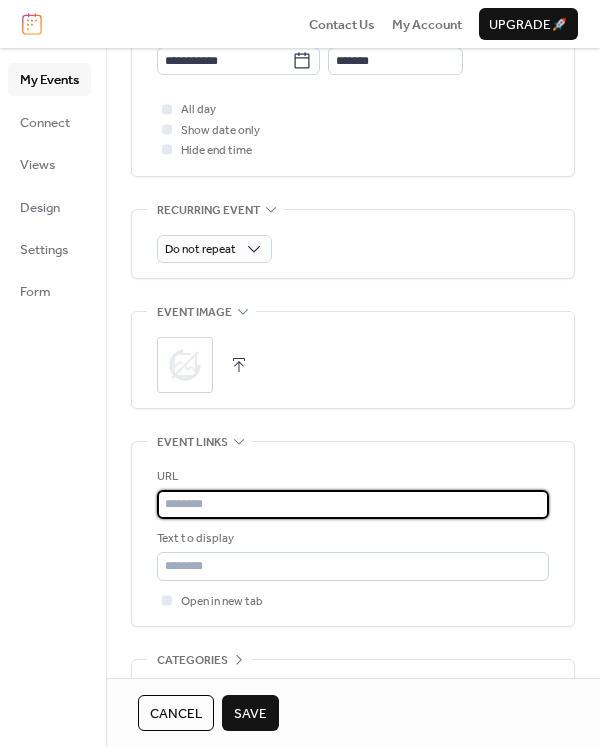 paste on "**********" 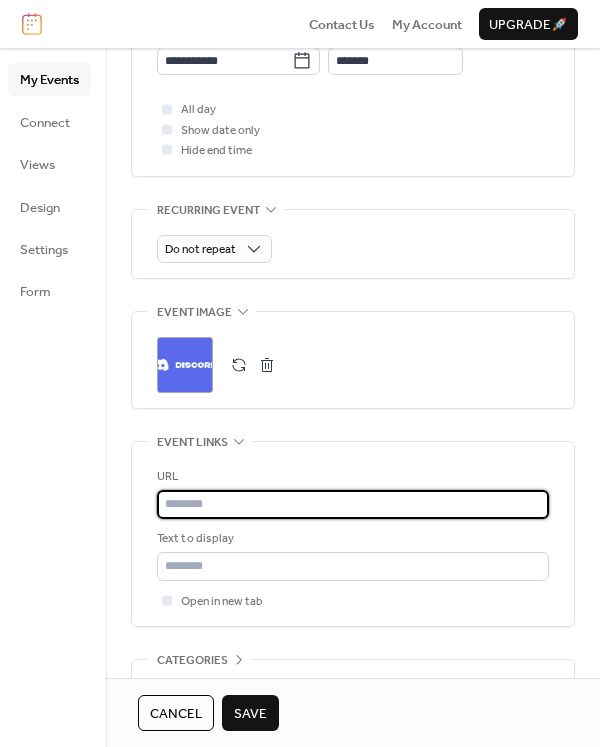 click at bounding box center (353, 504) 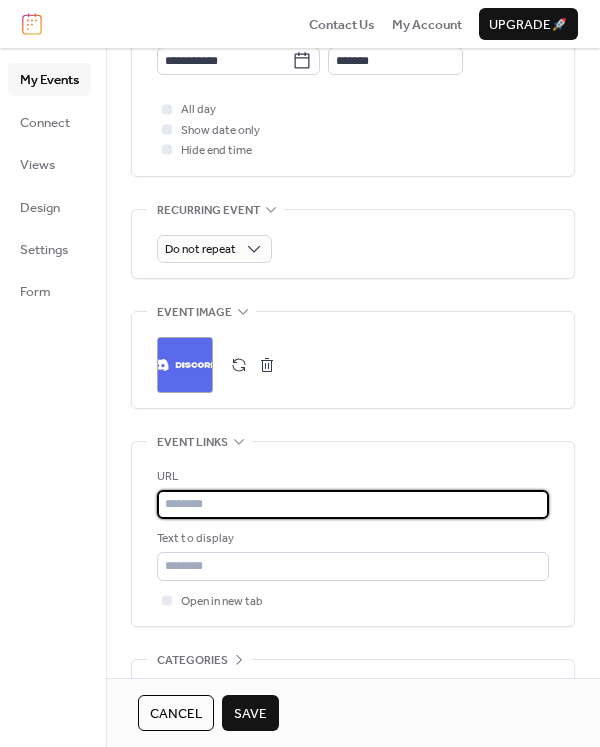 type on "**********" 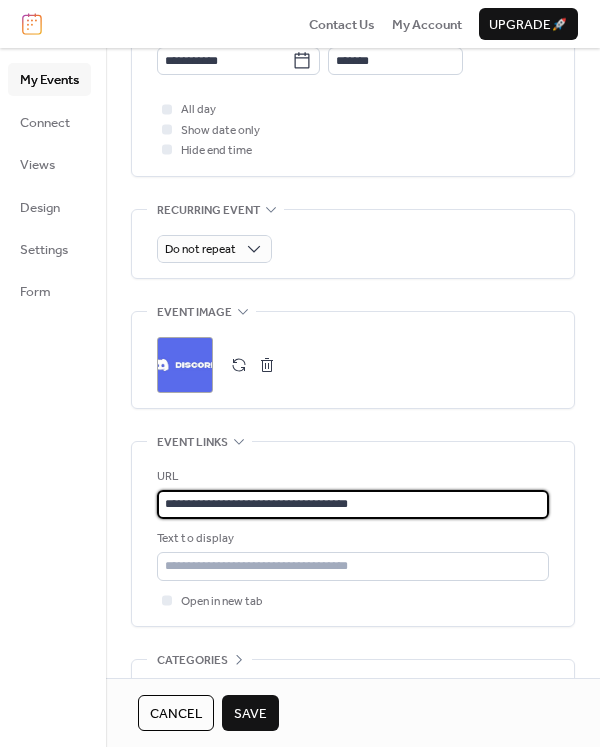 click on "**********" at bounding box center [353, 77] 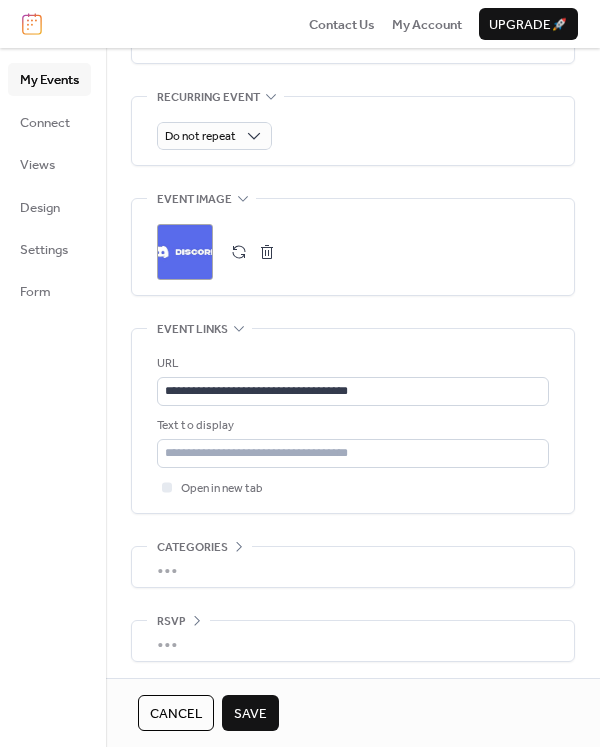 scroll, scrollTop: 917, scrollLeft: 0, axis: vertical 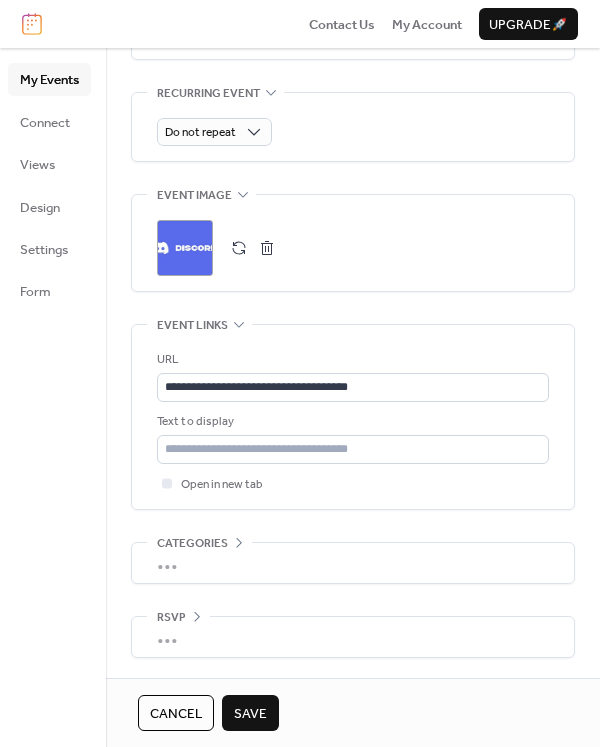 click on "•••" at bounding box center [353, 563] 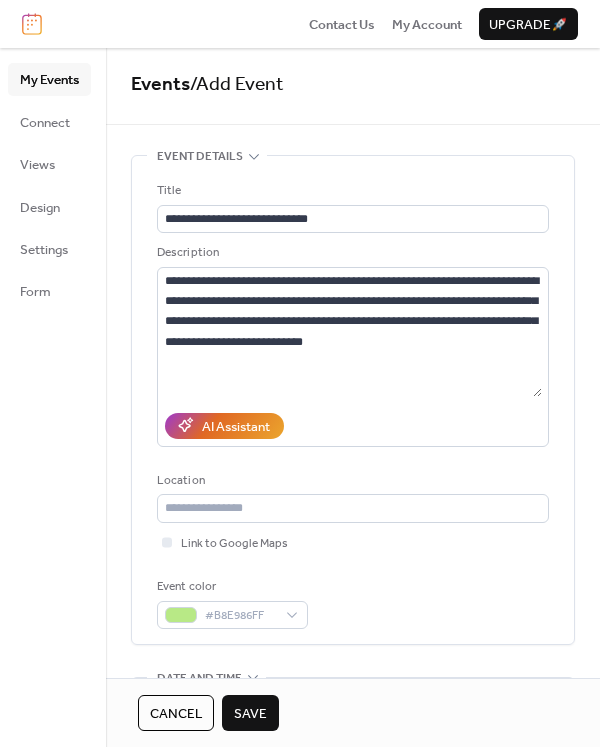 scroll, scrollTop: 0, scrollLeft: 0, axis: both 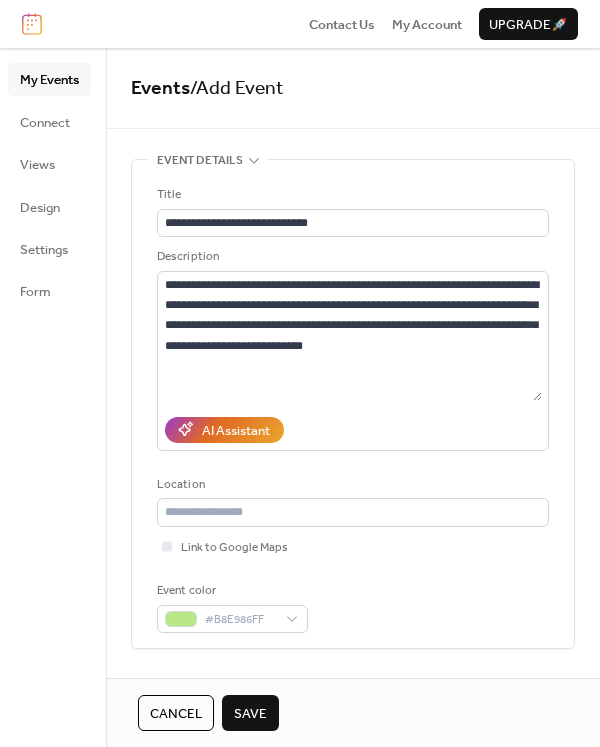 click on "Save" at bounding box center [250, 713] 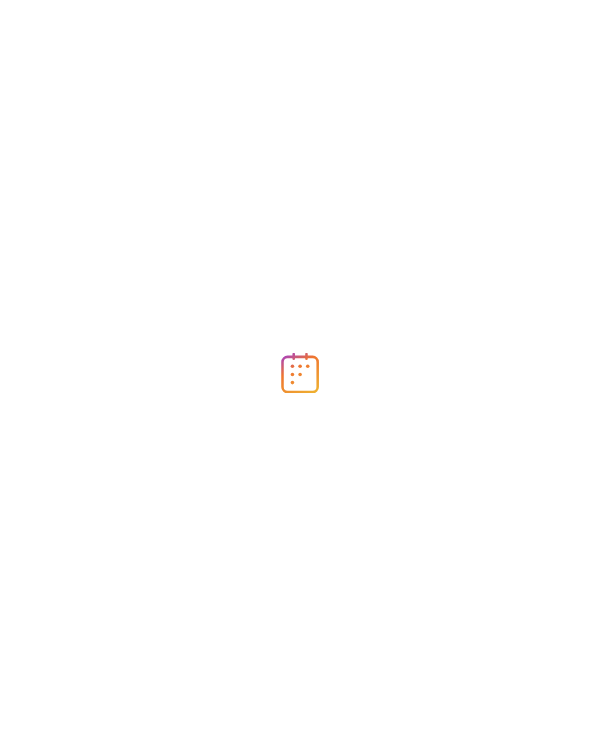 scroll, scrollTop: 0, scrollLeft: 0, axis: both 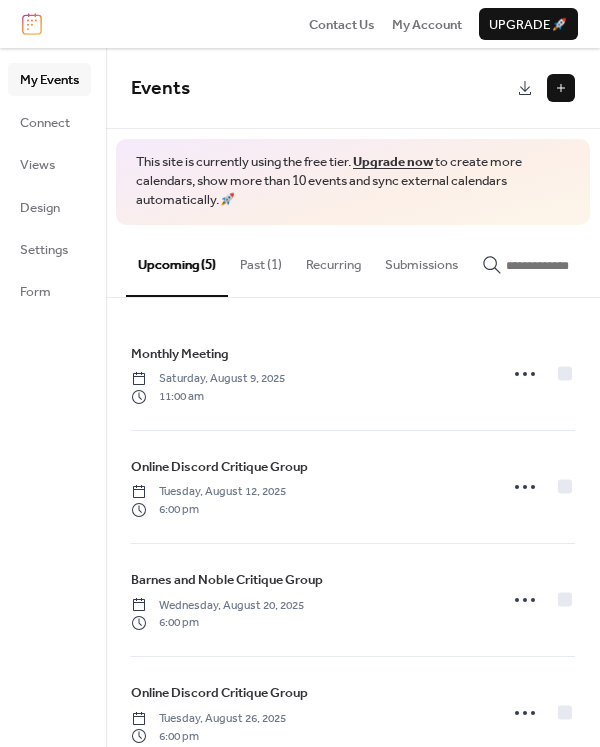 click at bounding box center [561, 88] 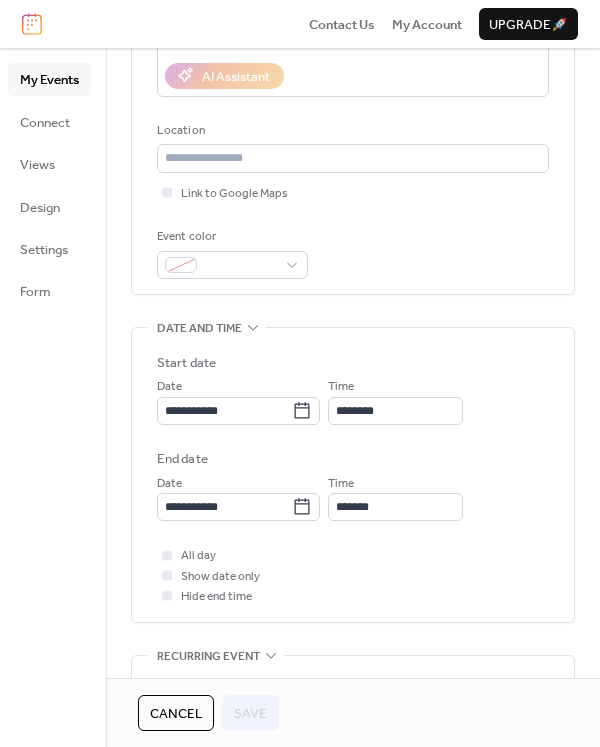 scroll, scrollTop: 500, scrollLeft: 0, axis: vertical 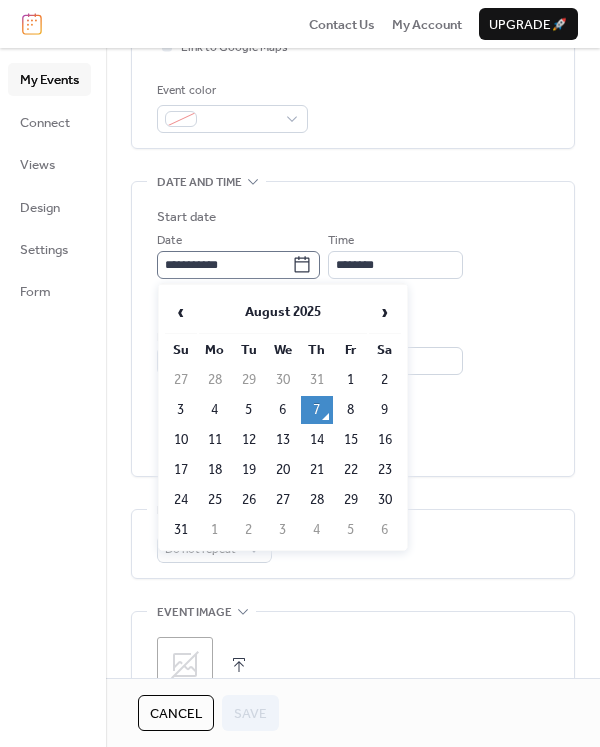 click 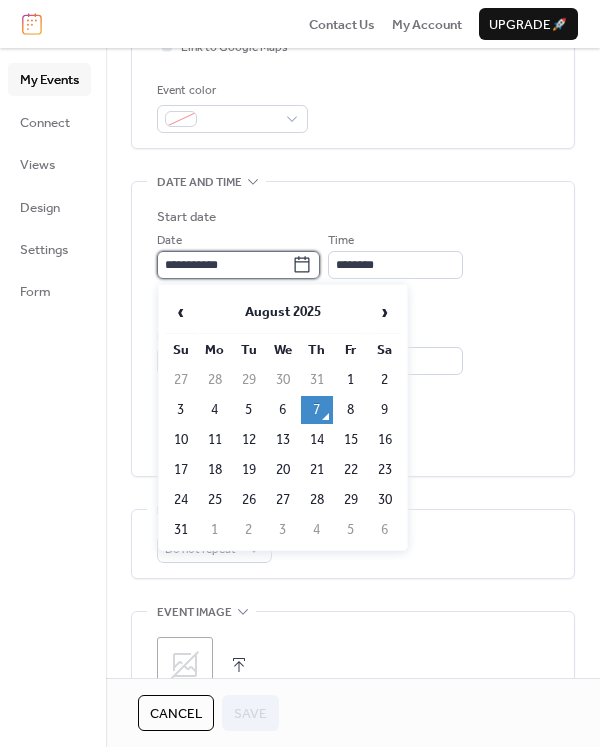 click on "**********" at bounding box center [224, 265] 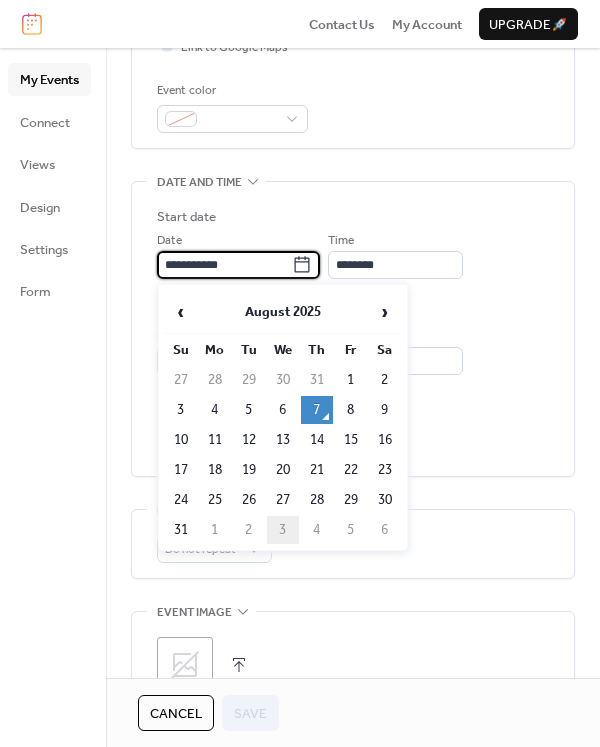 click on "3" at bounding box center (283, 530) 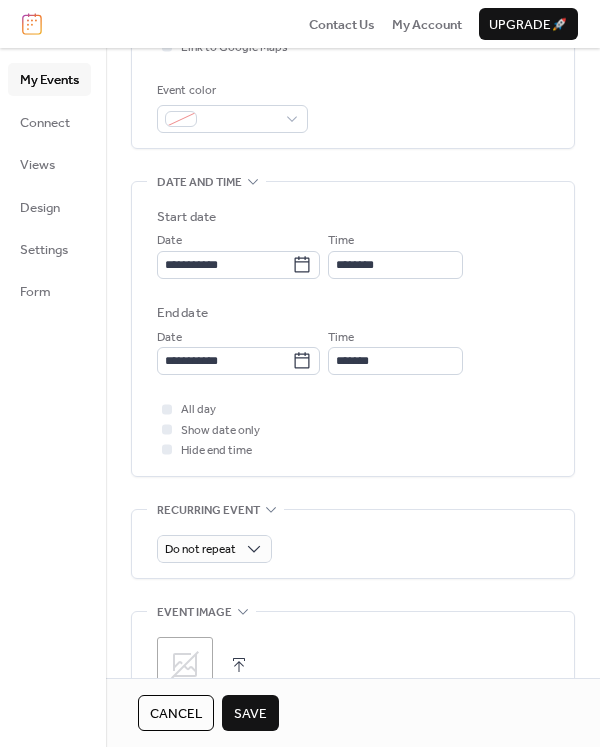 click on "**********" at bounding box center (353, 291) 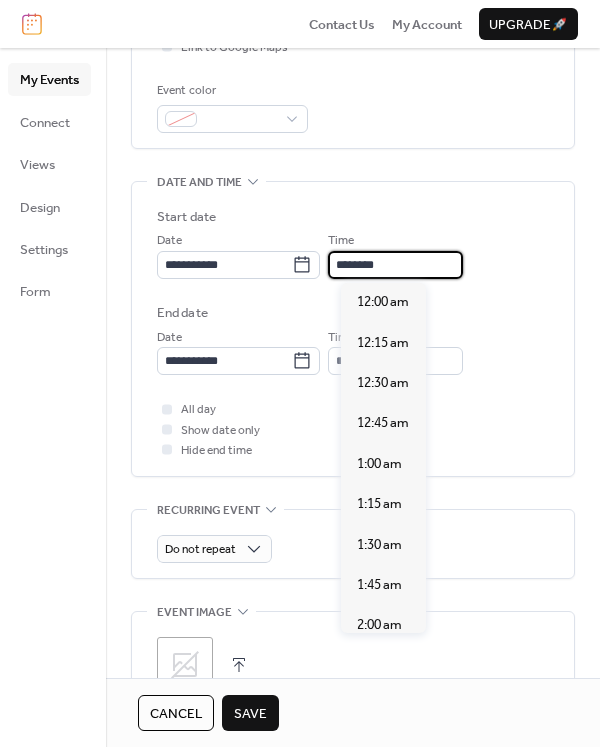 click on "********" at bounding box center [395, 265] 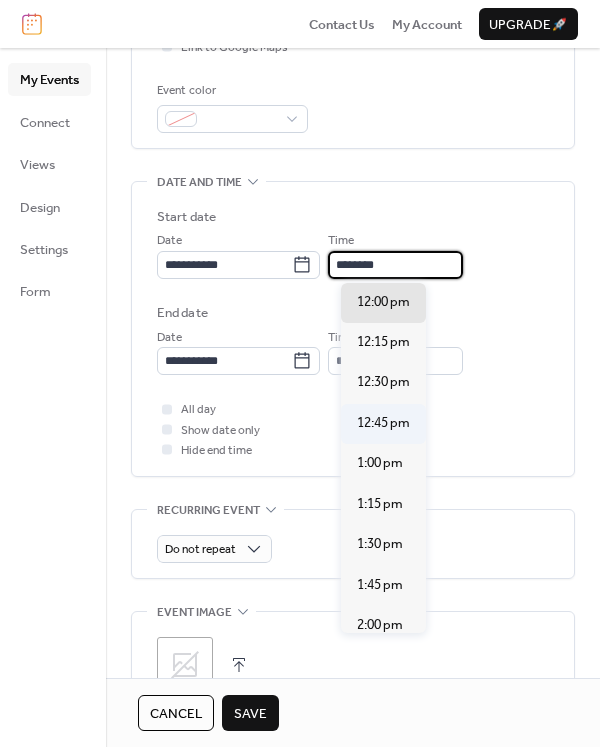 scroll, scrollTop: 1, scrollLeft: 0, axis: vertical 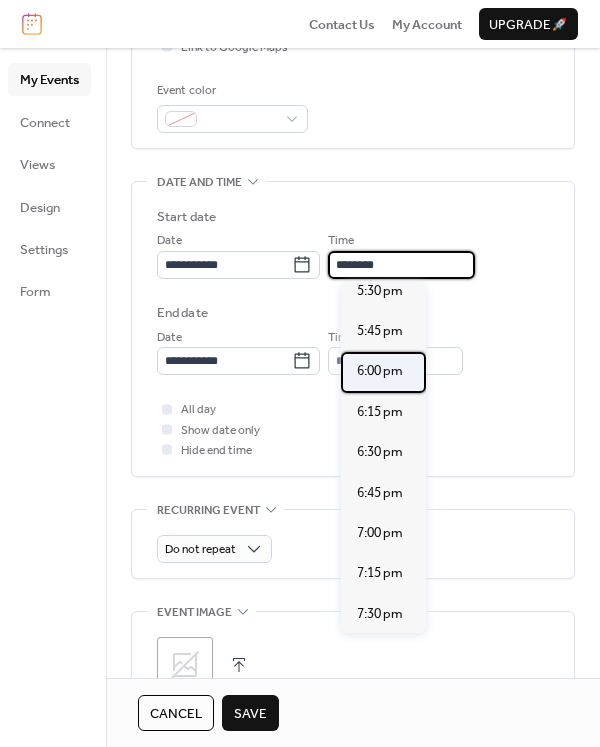 click on "6:00 pm" at bounding box center [380, 371] 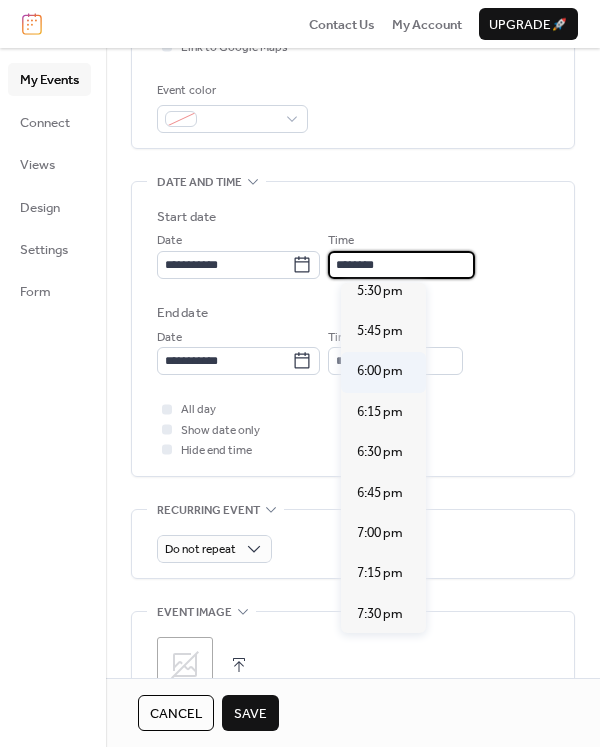 type on "*******" 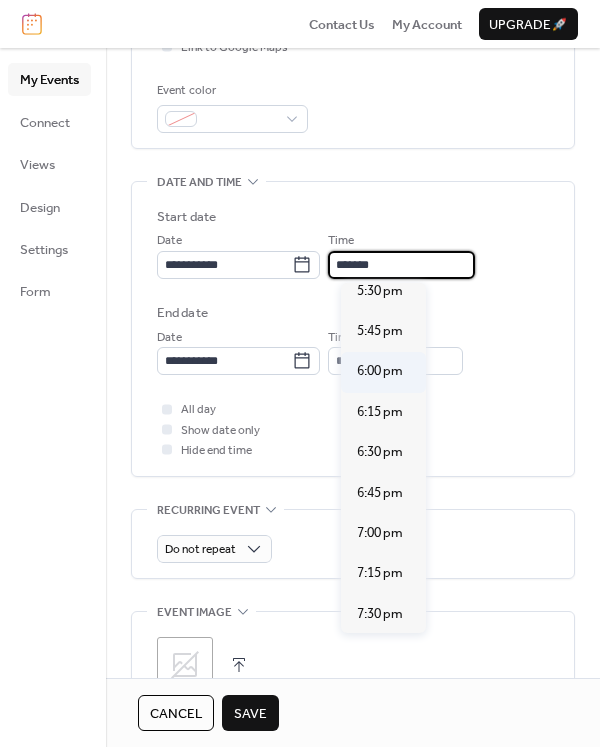 scroll, scrollTop: 0, scrollLeft: 0, axis: both 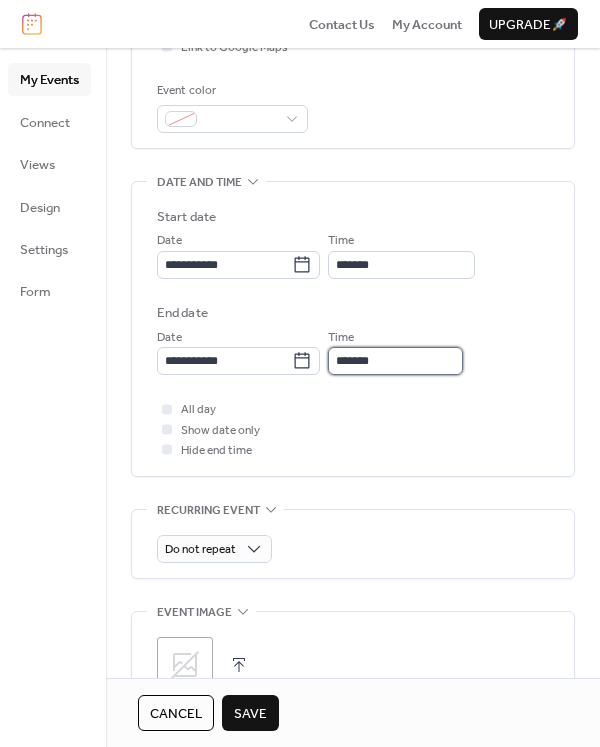 click on "*******" at bounding box center [395, 361] 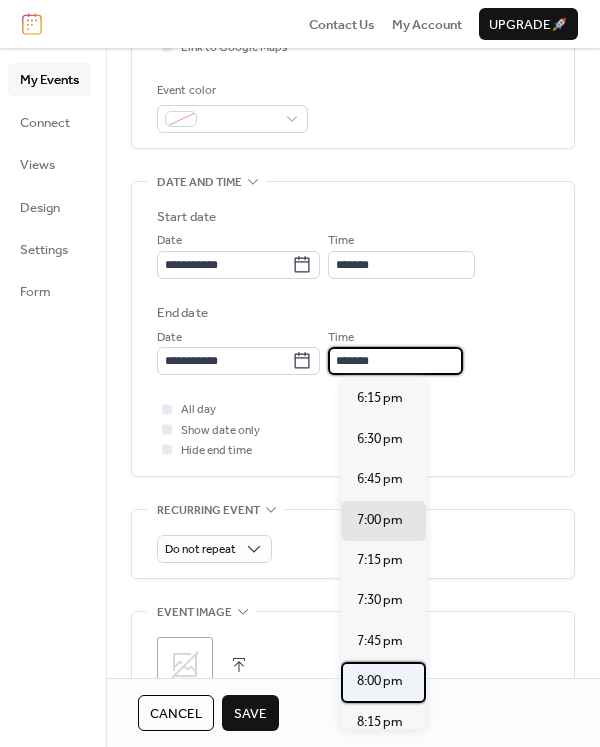 click on "8:00 pm" at bounding box center (380, 681) 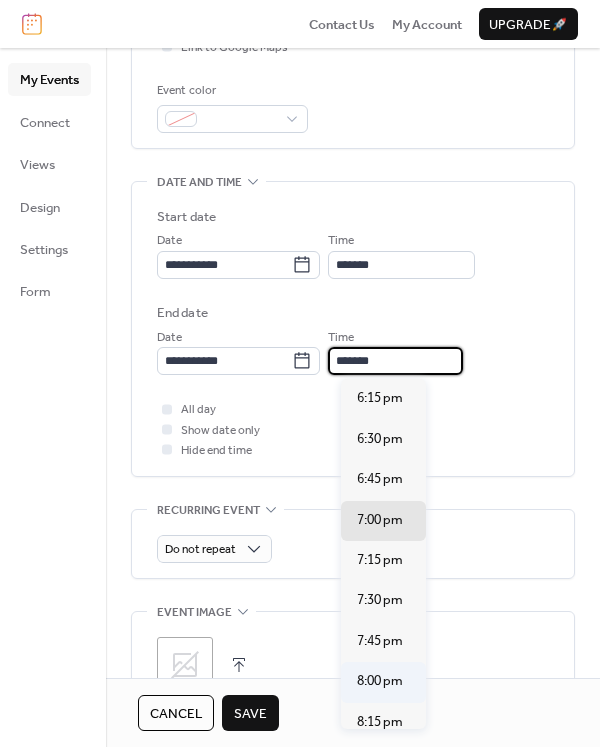 type on "*******" 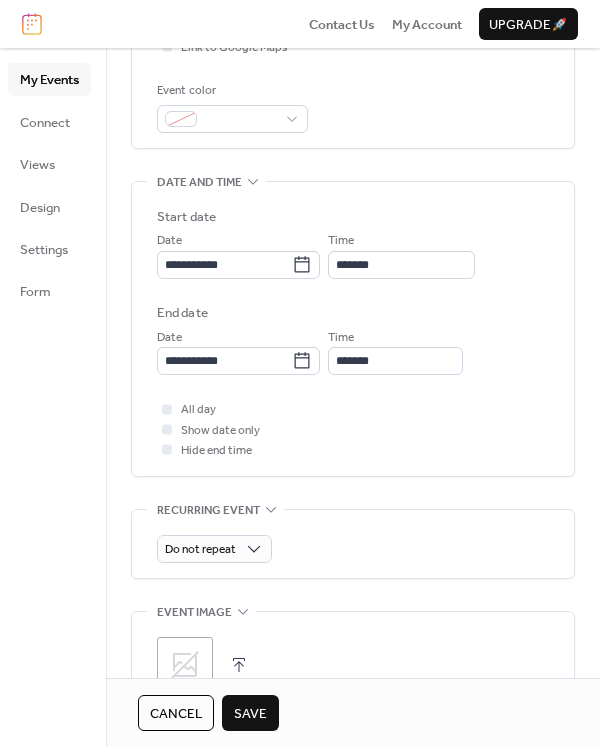 click on "**********" at bounding box center [353, 408] 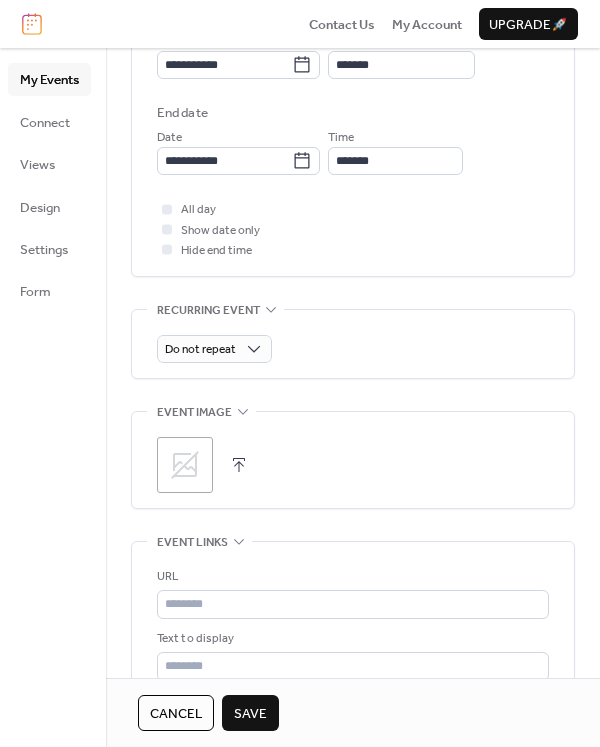 click 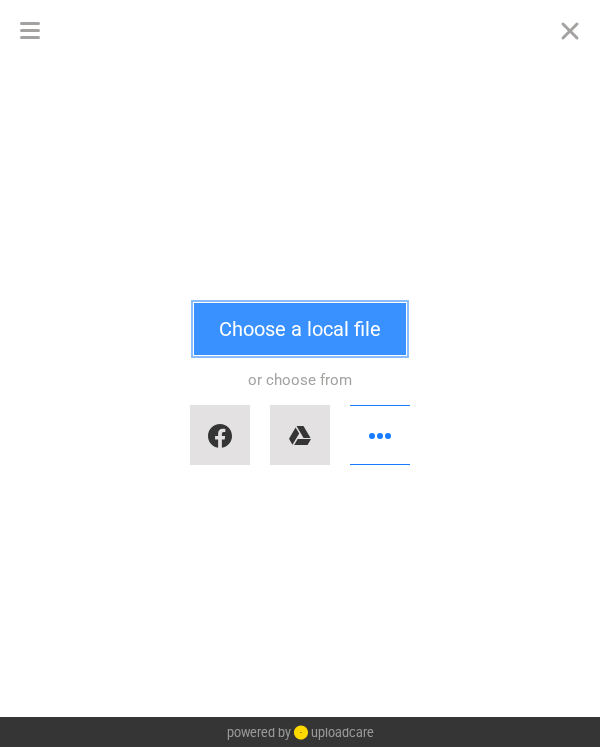 click on "Choose a local file" at bounding box center (300, 329) 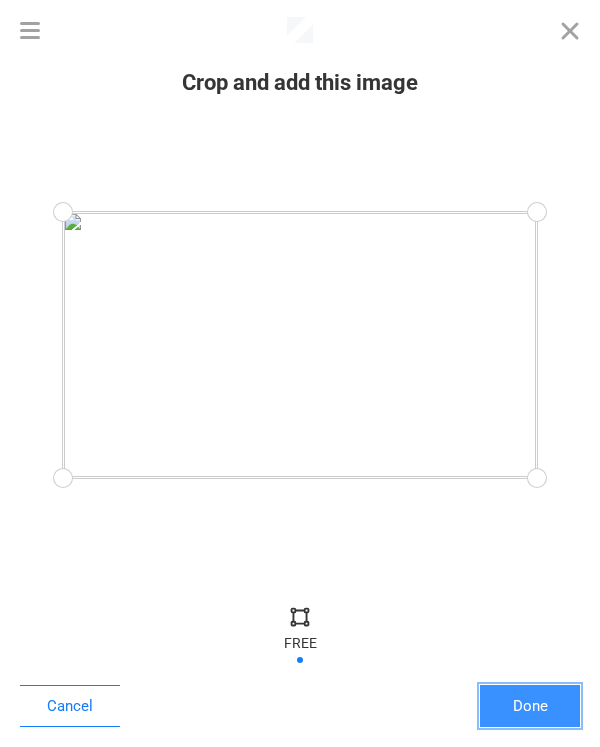 click on "Done" at bounding box center (530, 706) 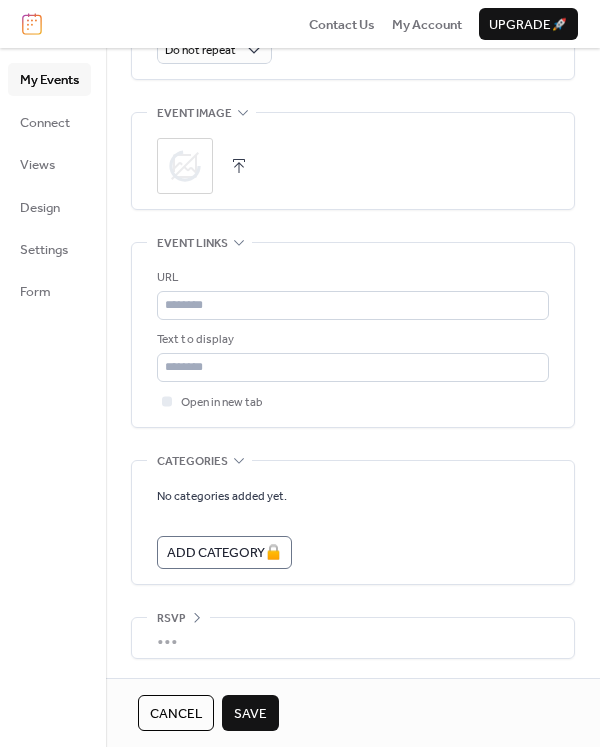 scroll, scrollTop: 1000, scrollLeft: 0, axis: vertical 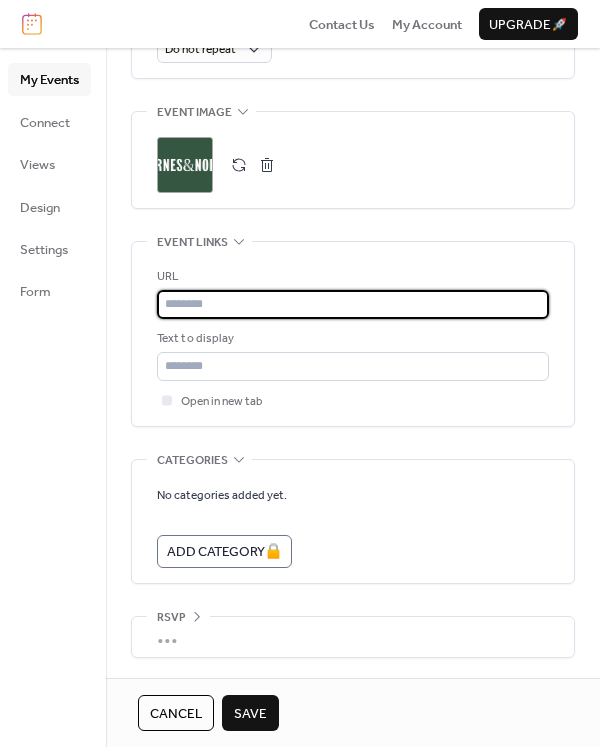 click at bounding box center [353, 304] 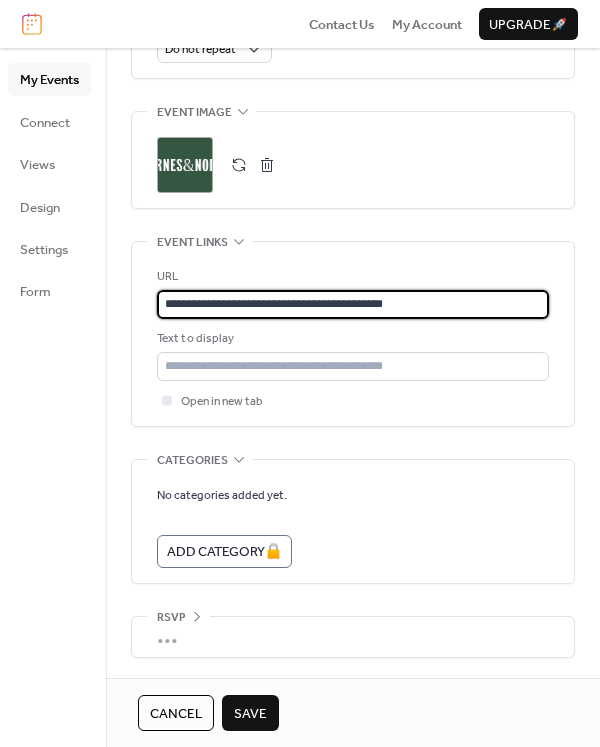 type on "**********" 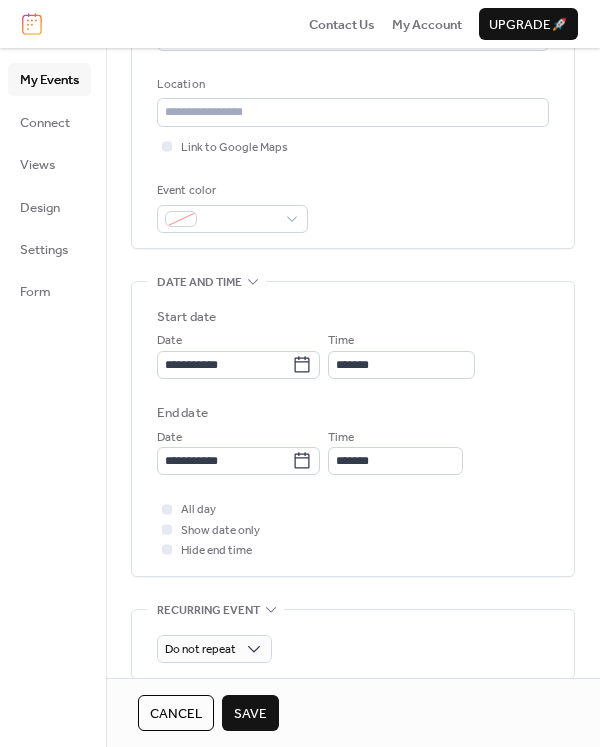 scroll, scrollTop: 100, scrollLeft: 0, axis: vertical 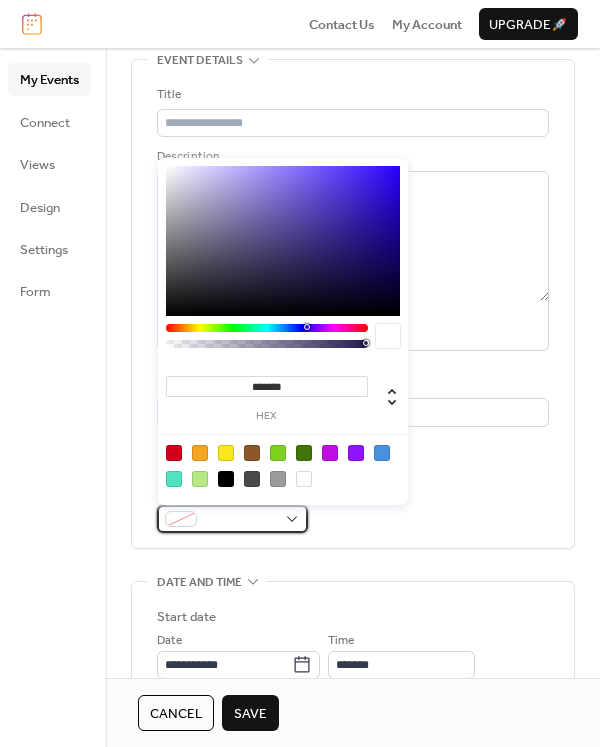 click at bounding box center [240, 520] 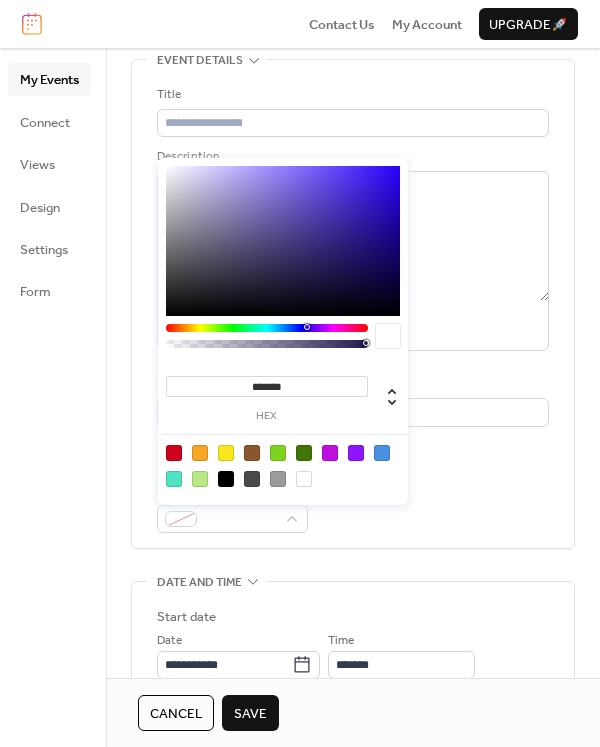 click at bounding box center (174, 479) 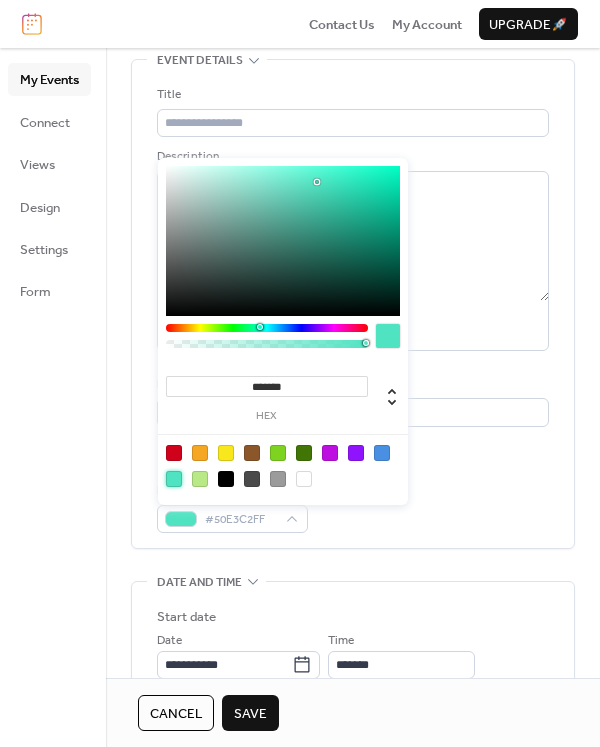 click on "Event color #50E3C2FF" at bounding box center [353, 507] 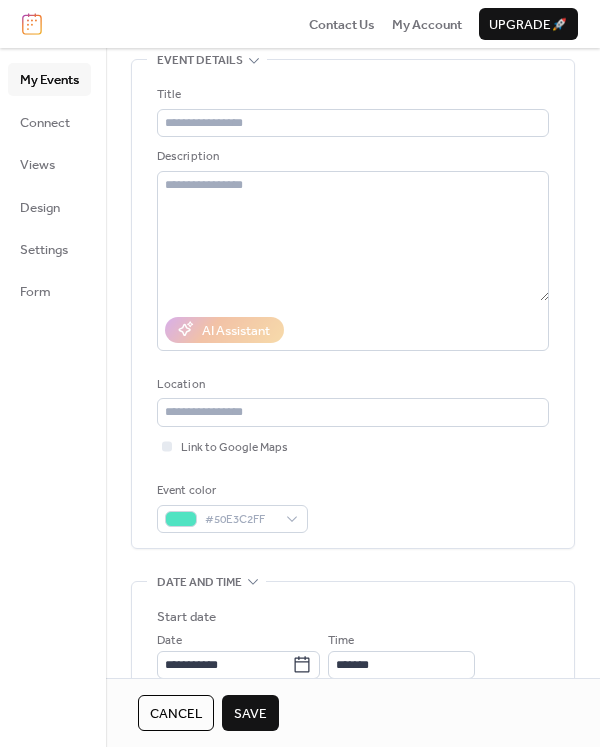 scroll, scrollTop: 0, scrollLeft: 0, axis: both 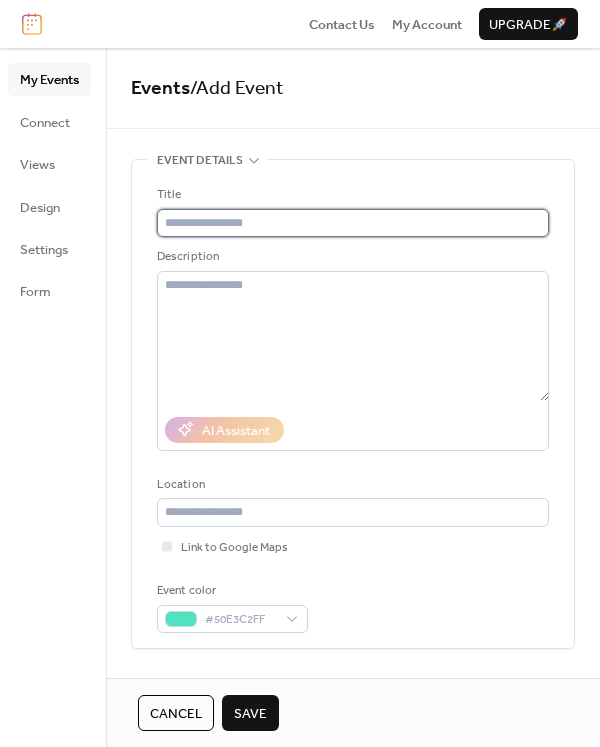 click at bounding box center (353, 223) 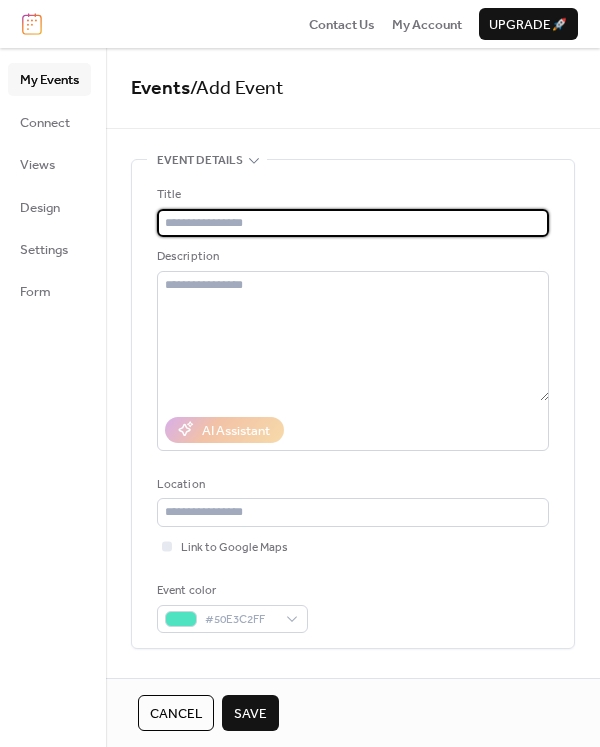 type on "**********" 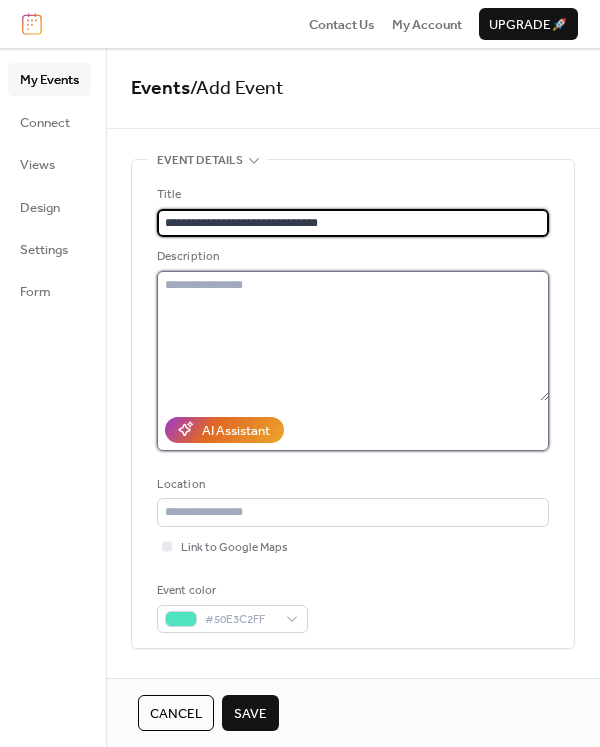 click at bounding box center [353, 336] 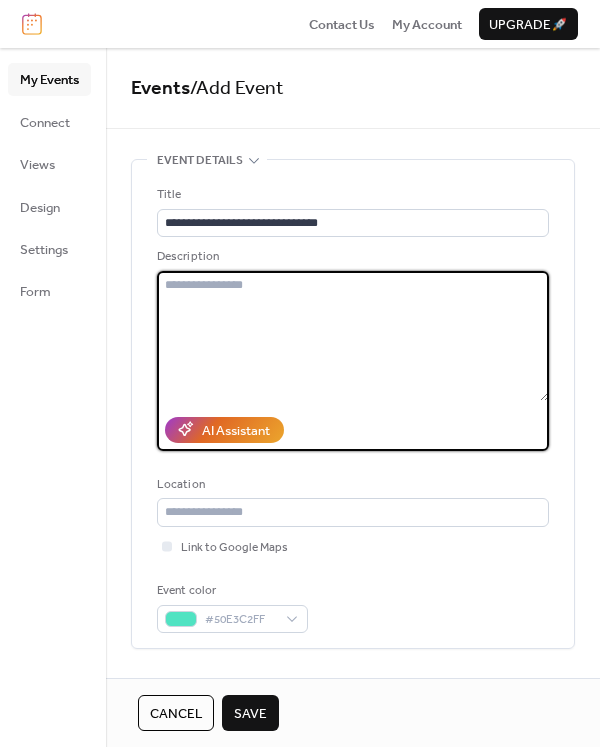 paste on "**********" 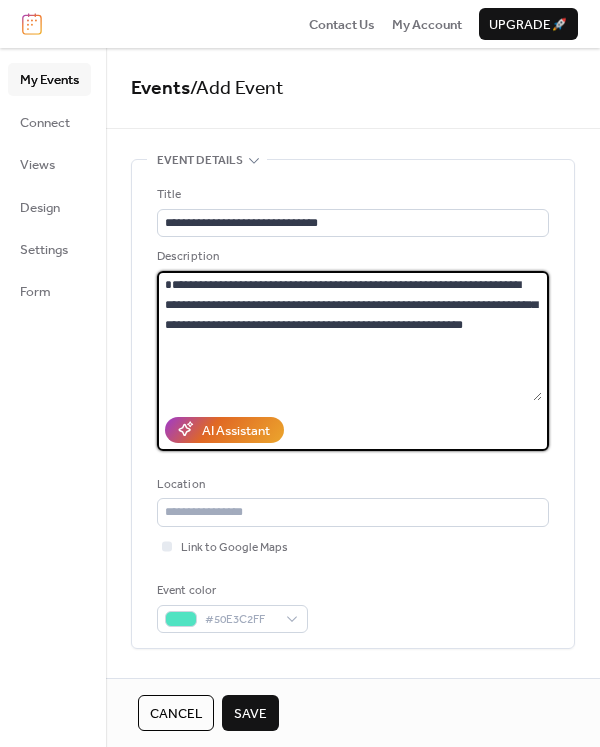 click on "**********" at bounding box center [349, 336] 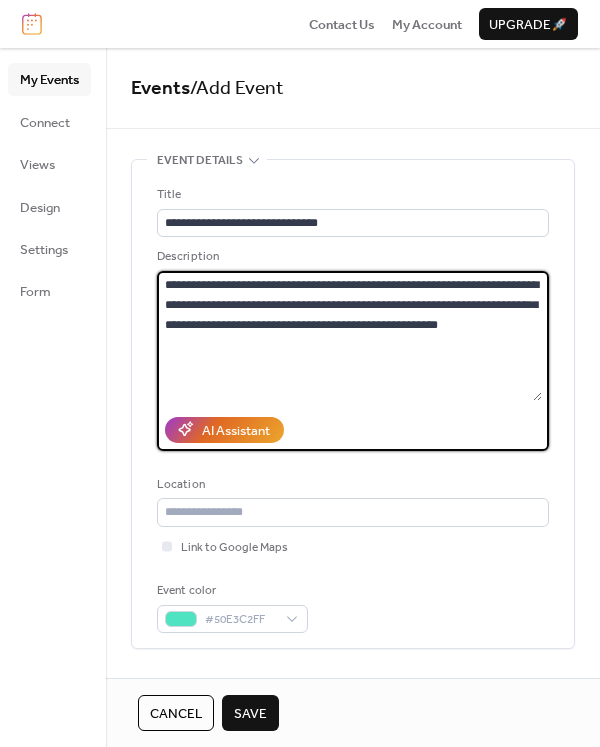 type on "**********" 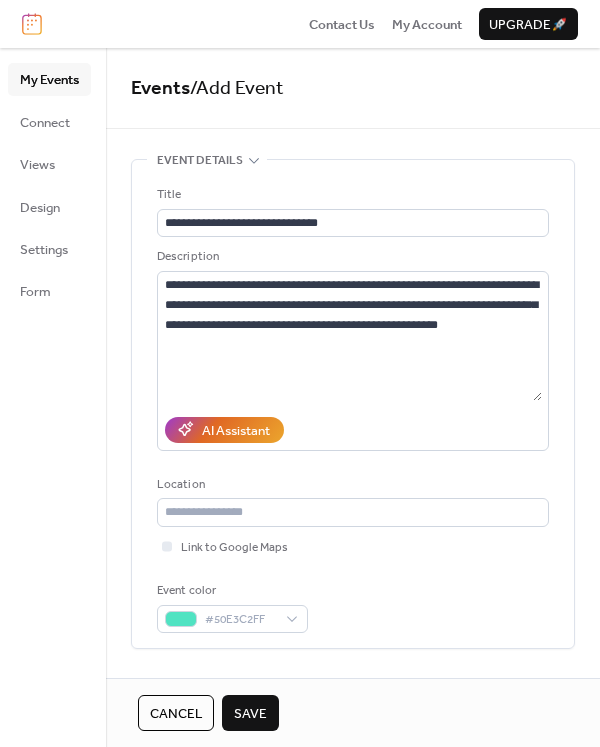 click on "Save" at bounding box center [250, 714] 